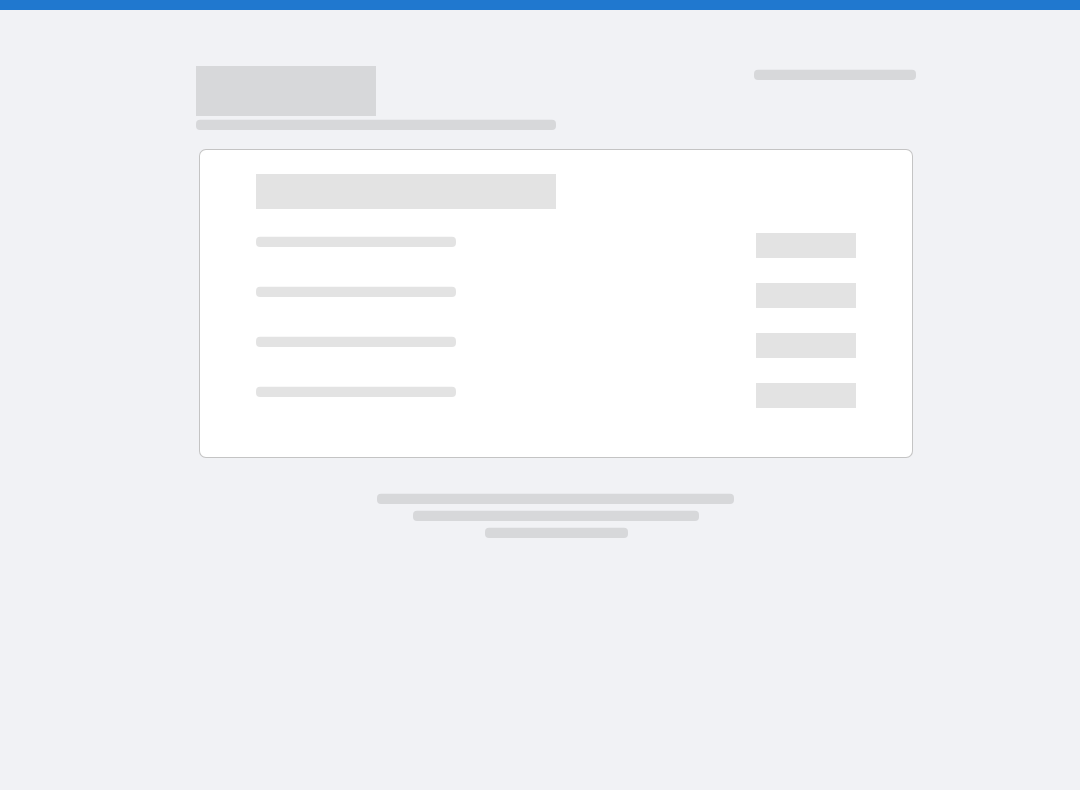 scroll, scrollTop: 0, scrollLeft: 0, axis: both 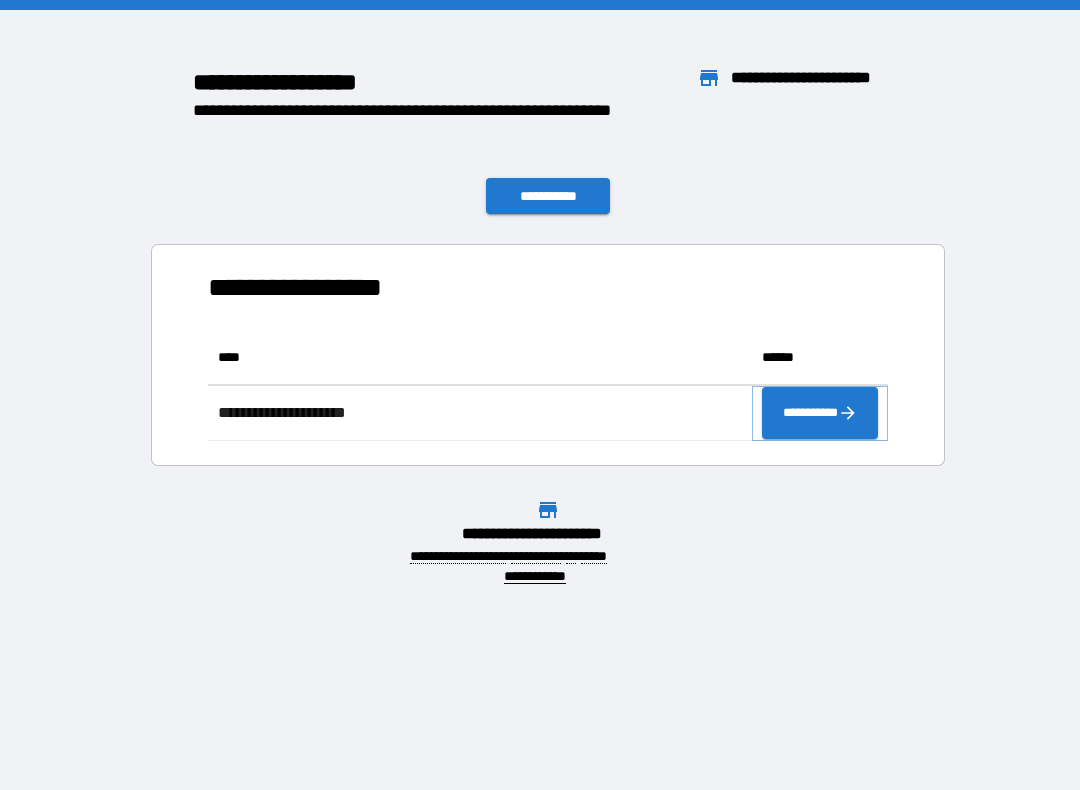click on "**********" at bounding box center (820, 413) 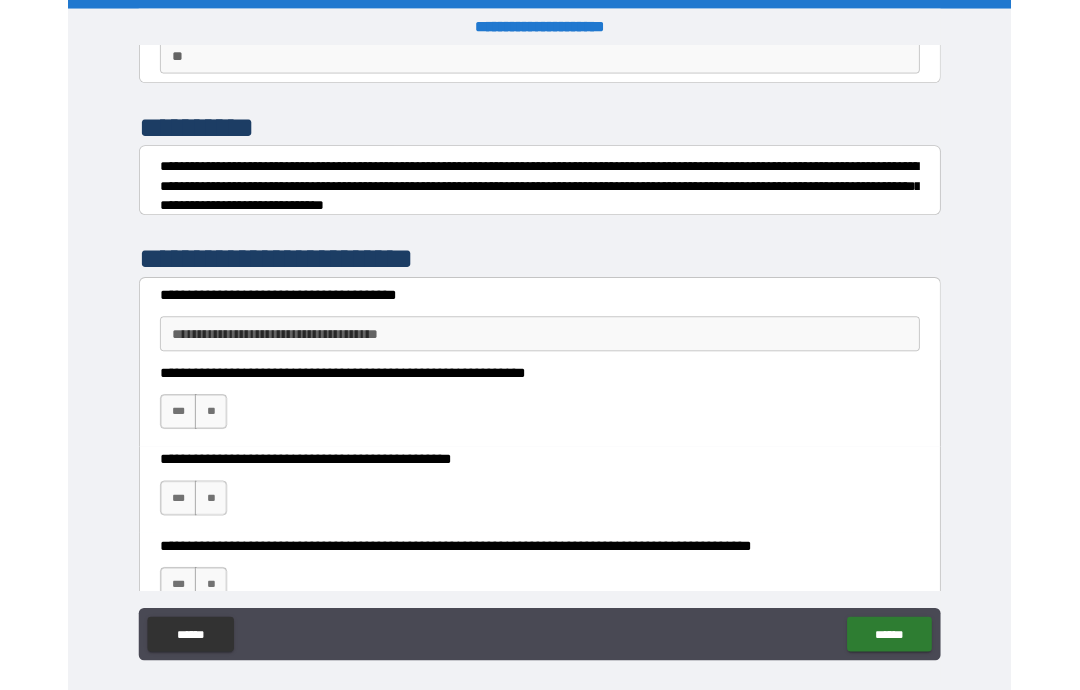 scroll, scrollTop: 204, scrollLeft: 0, axis: vertical 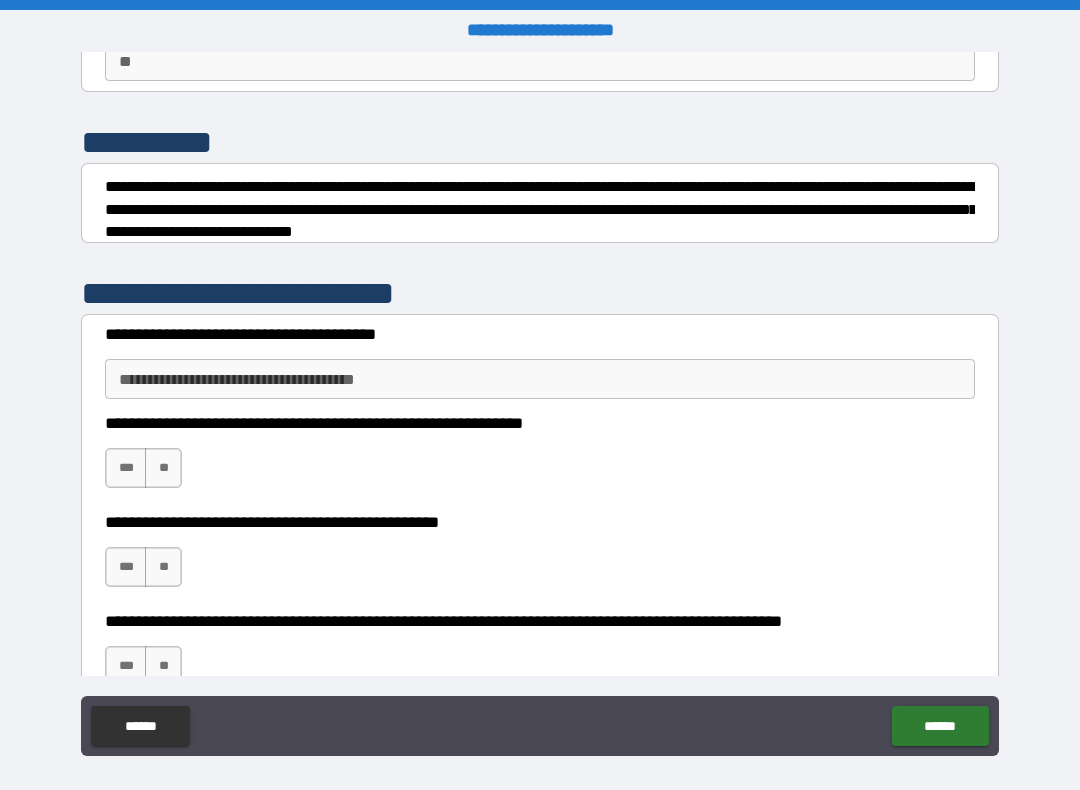 click on "**********" at bounding box center (540, 379) 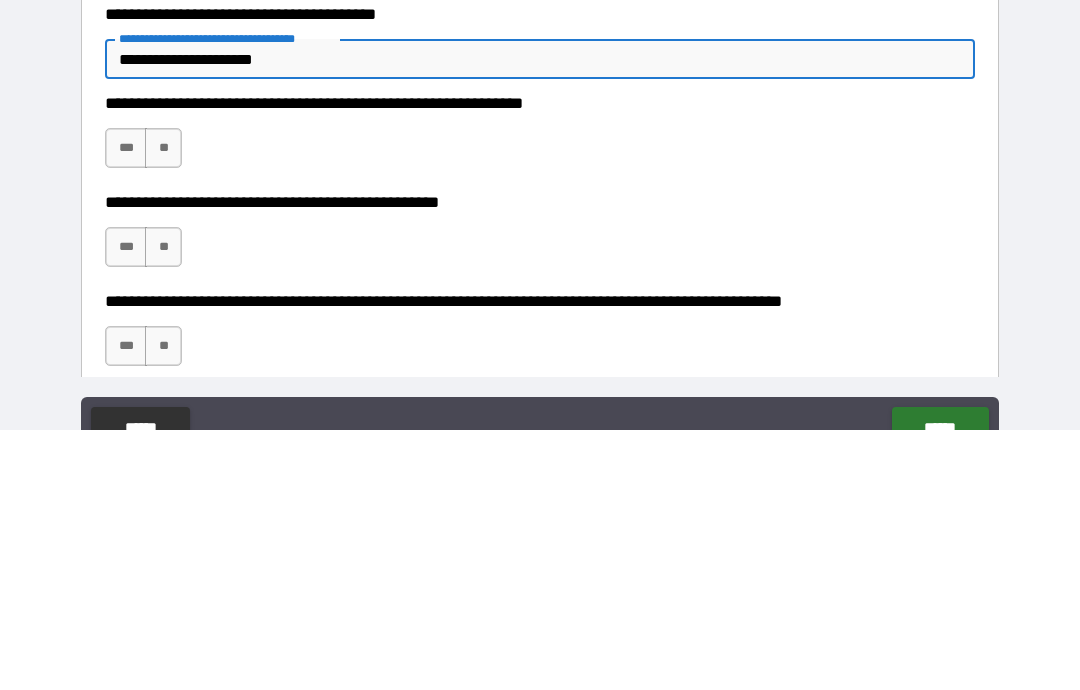 scroll, scrollTop: 268, scrollLeft: 0, axis: vertical 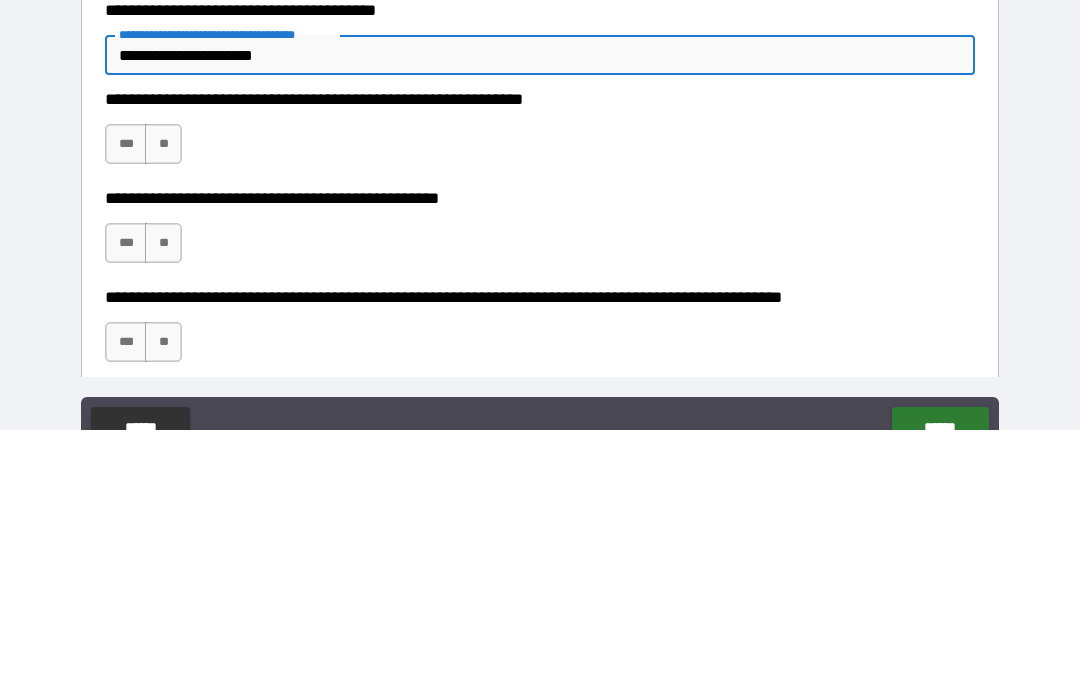 type on "**********" 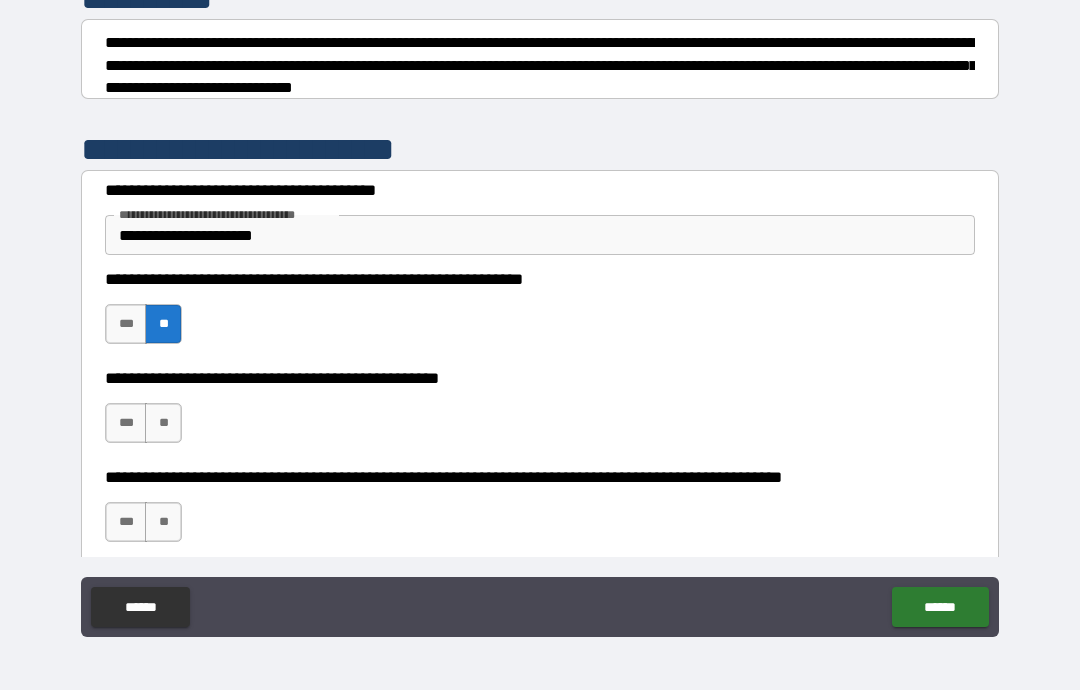 click on "***" at bounding box center (126, 423) 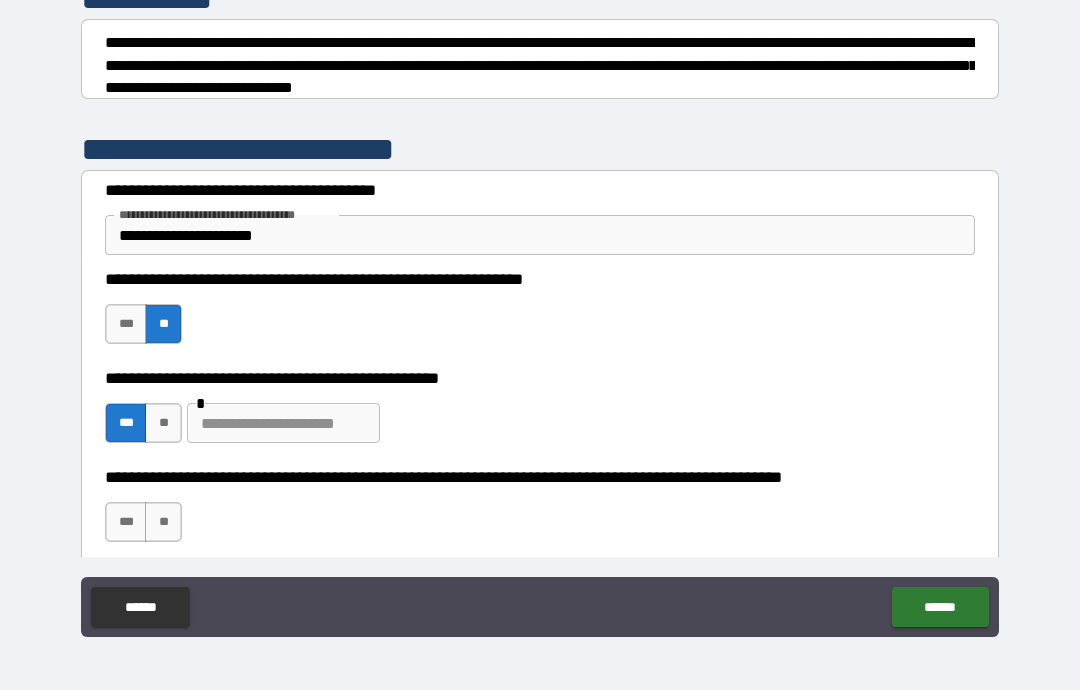 click at bounding box center [283, 423] 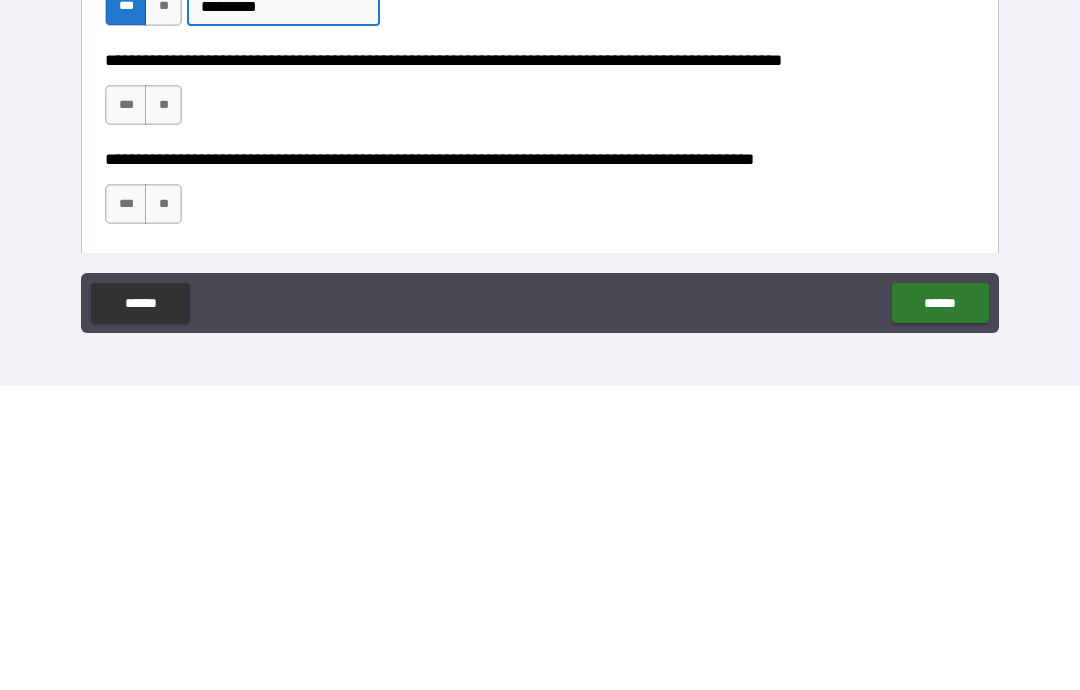 scroll, scrollTop: 384, scrollLeft: 0, axis: vertical 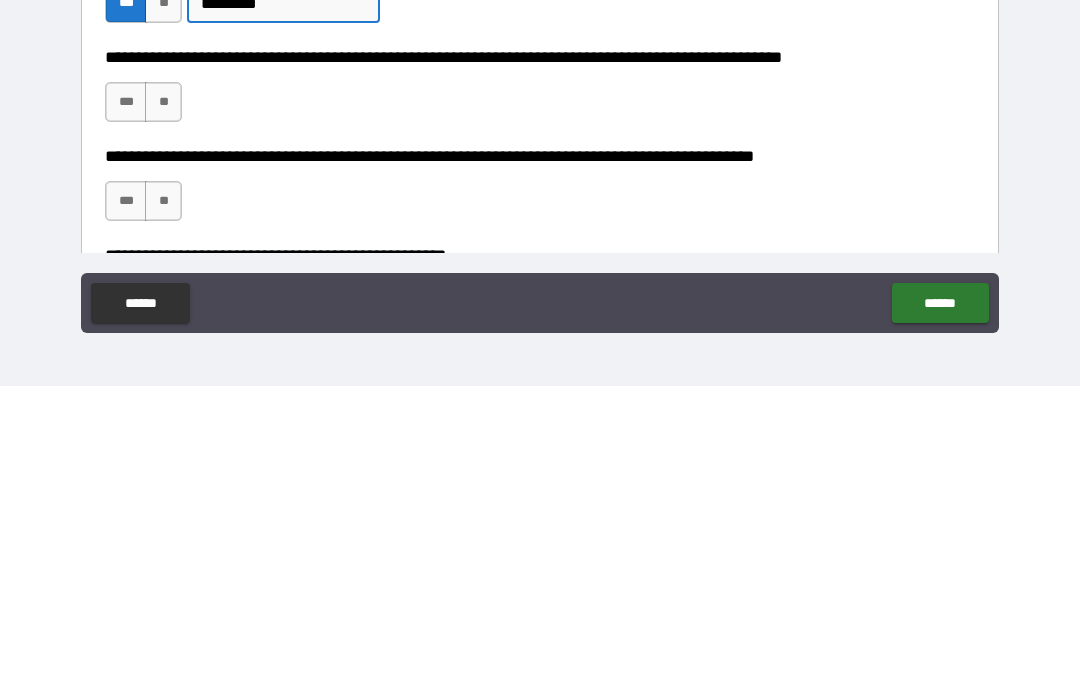 type on "*********" 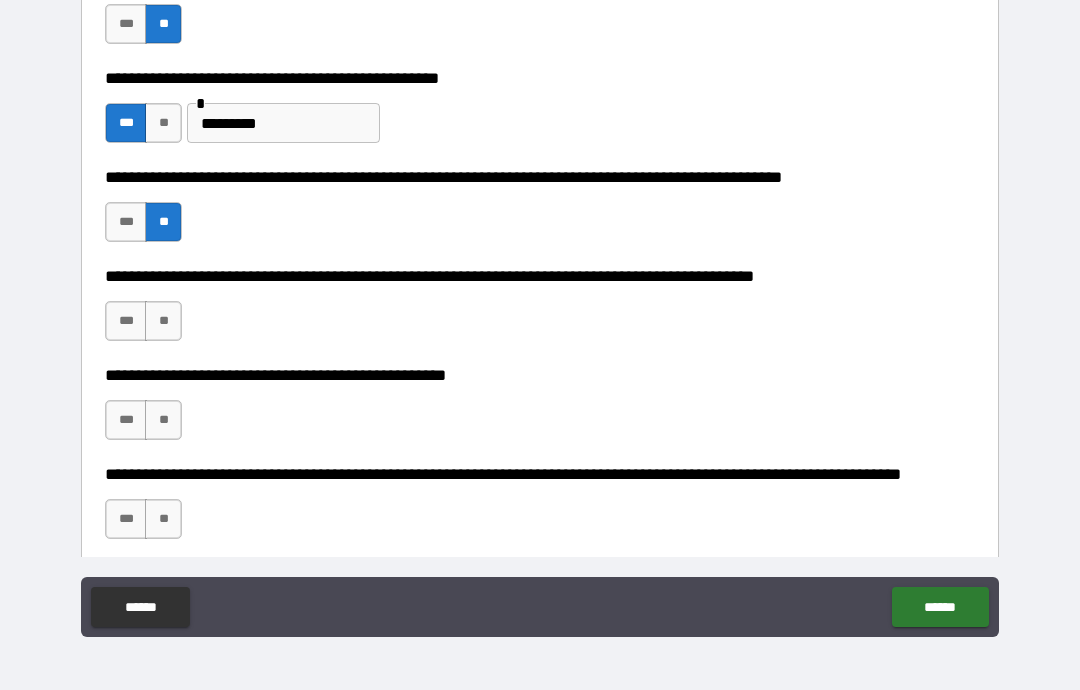 scroll, scrollTop: 600, scrollLeft: 0, axis: vertical 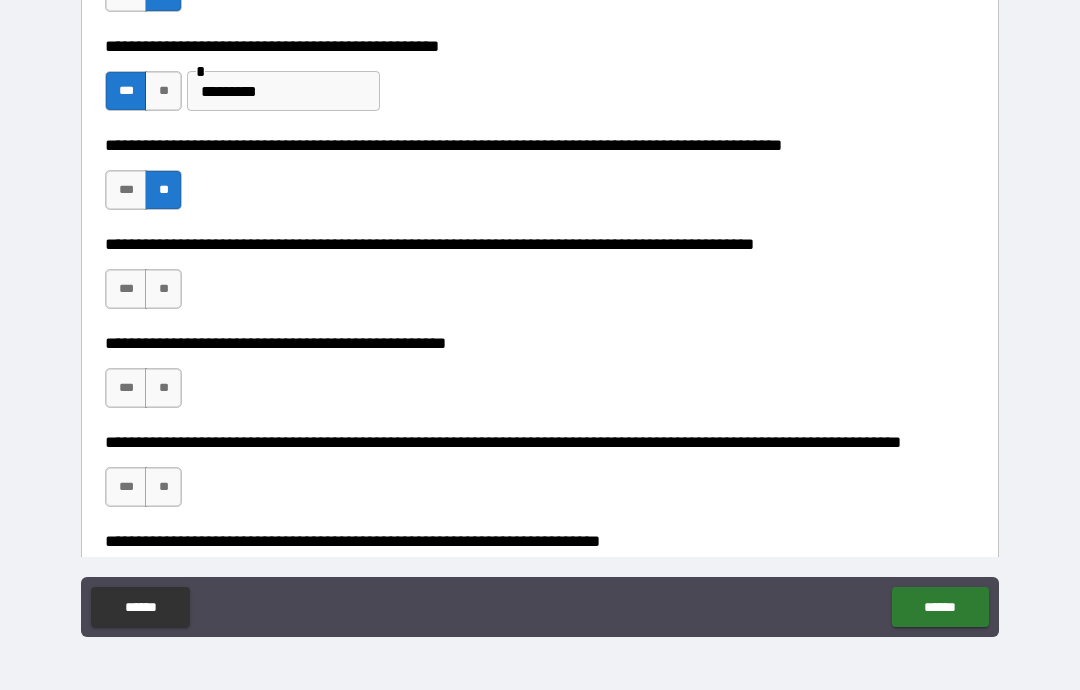 click on "**" at bounding box center [163, 289] 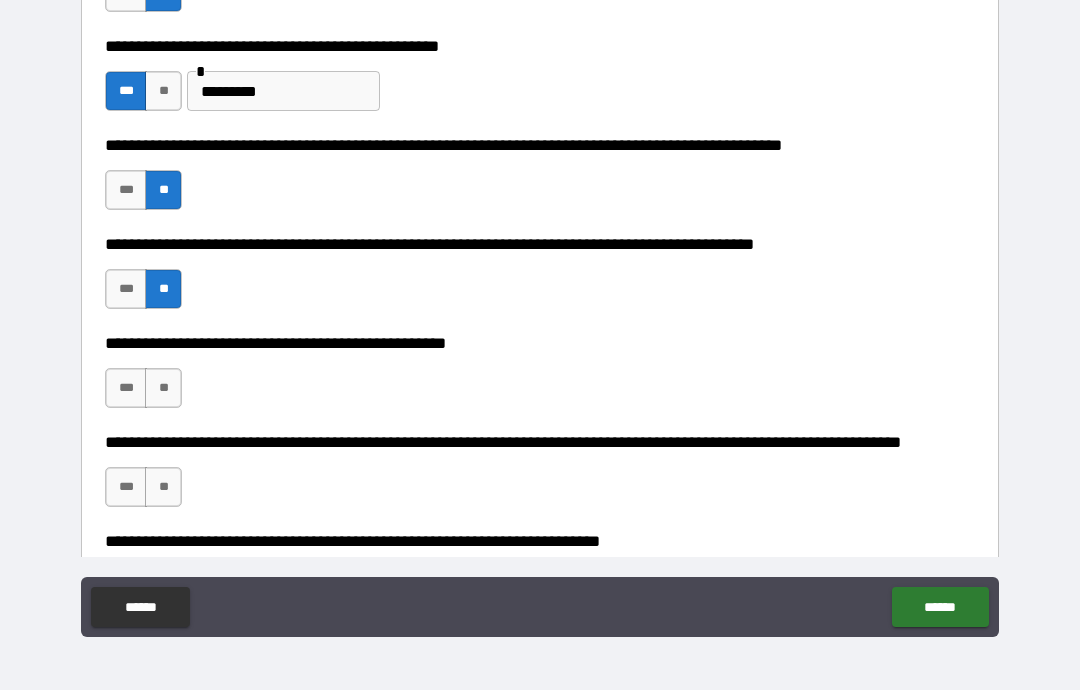click on "**" at bounding box center [163, 388] 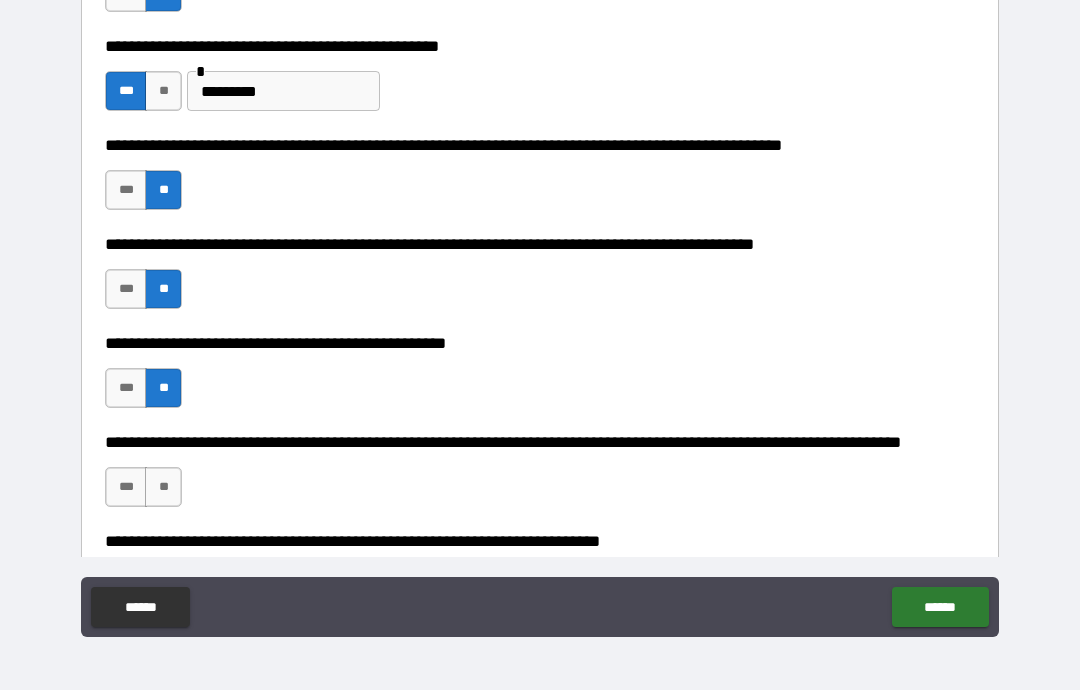 click on "**" at bounding box center [163, 487] 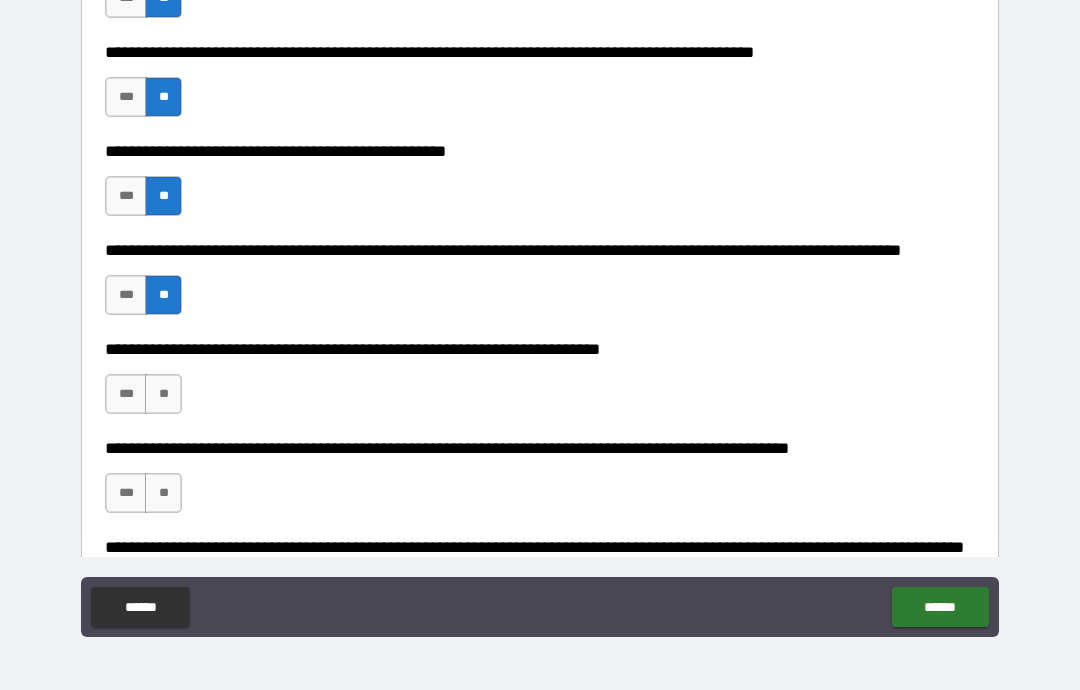 scroll, scrollTop: 829, scrollLeft: 0, axis: vertical 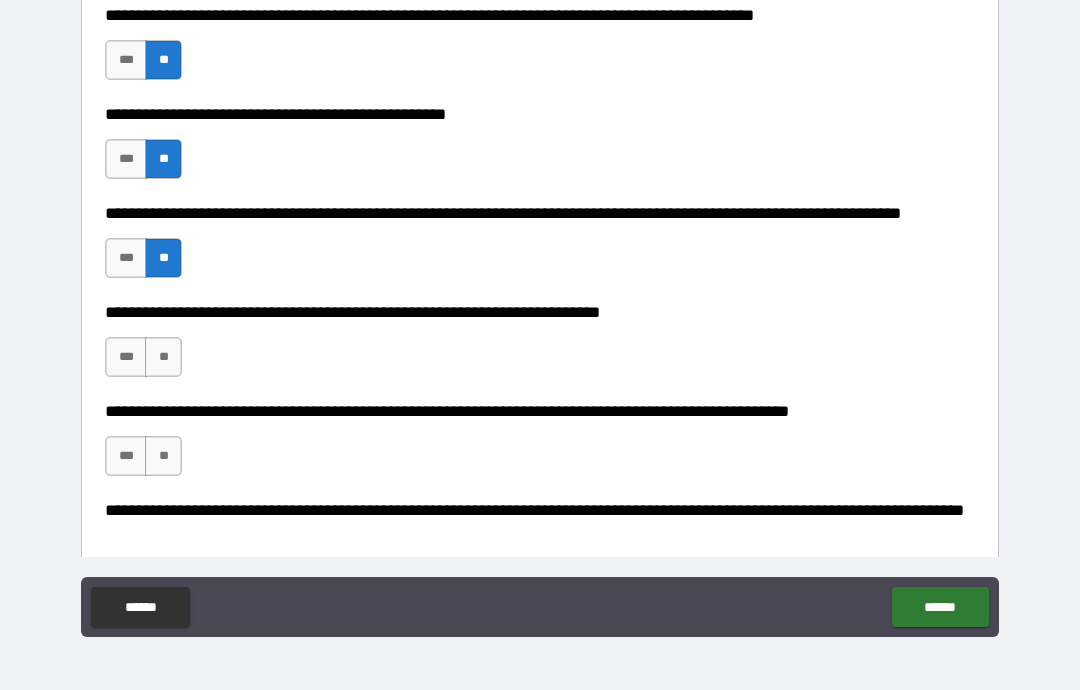 click on "***" at bounding box center [126, 357] 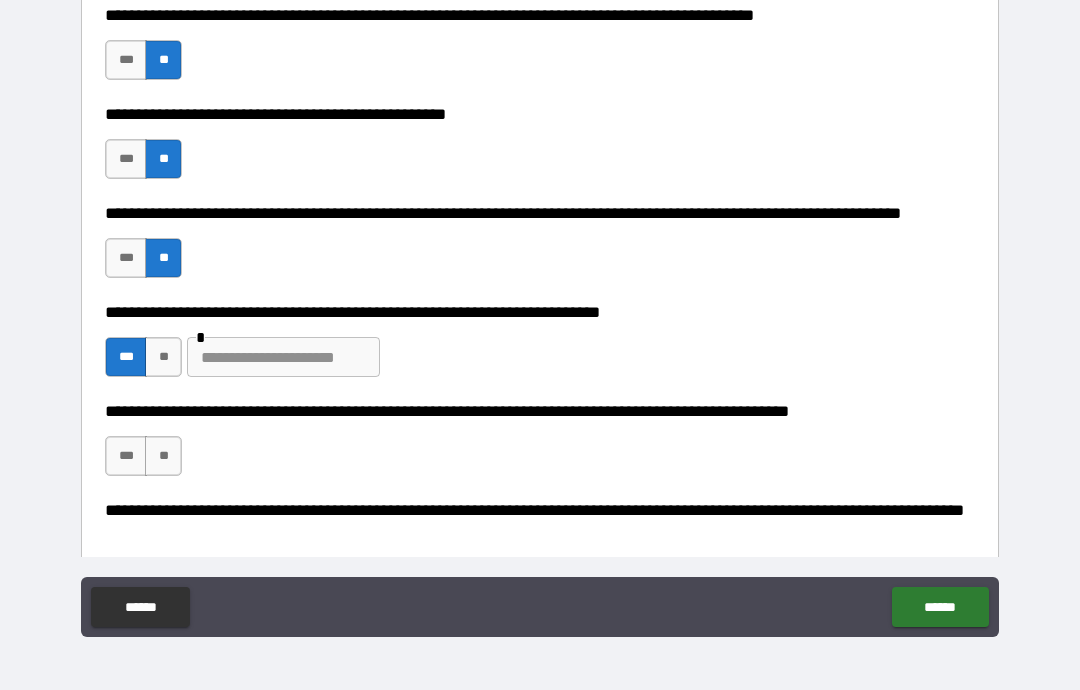 click at bounding box center [283, 357] 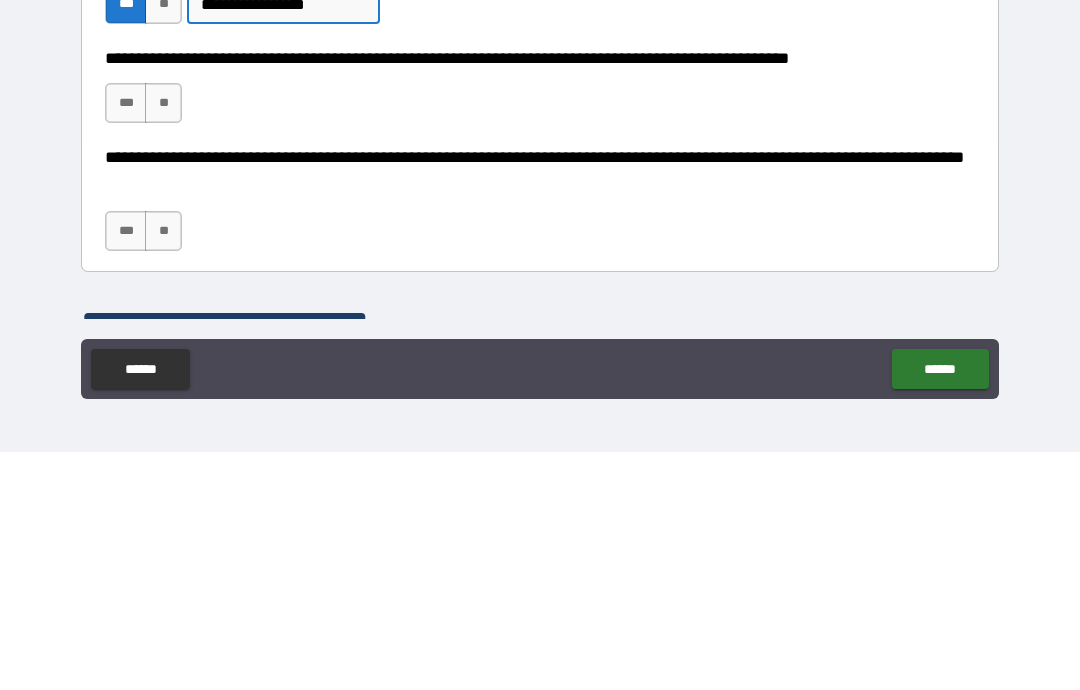 scroll, scrollTop: 945, scrollLeft: 0, axis: vertical 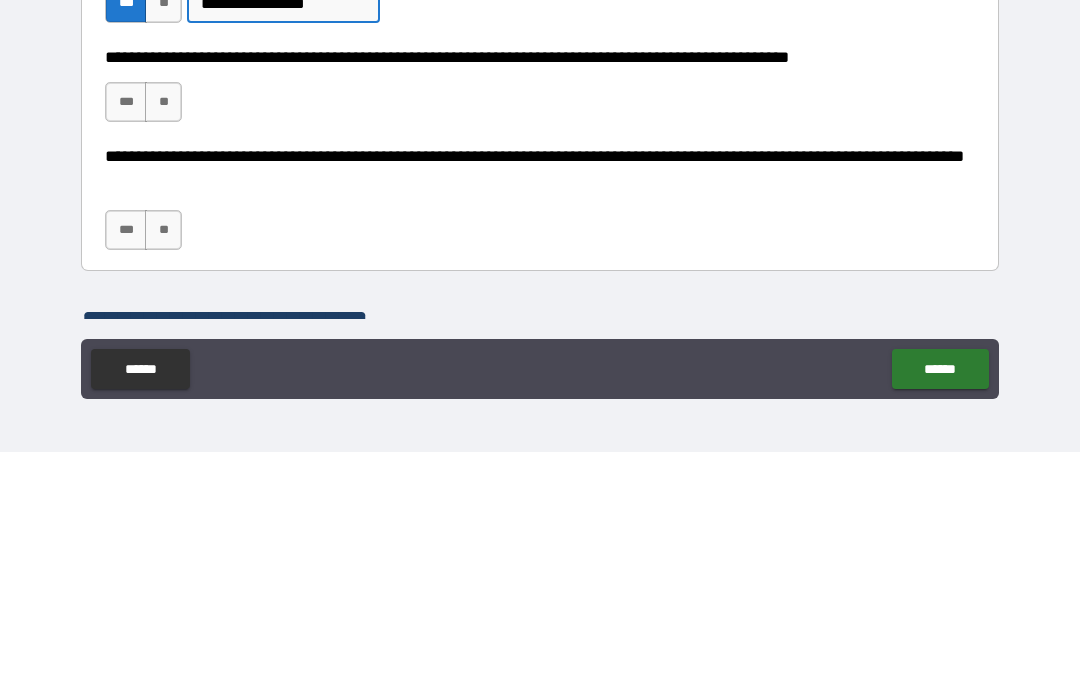 type on "**********" 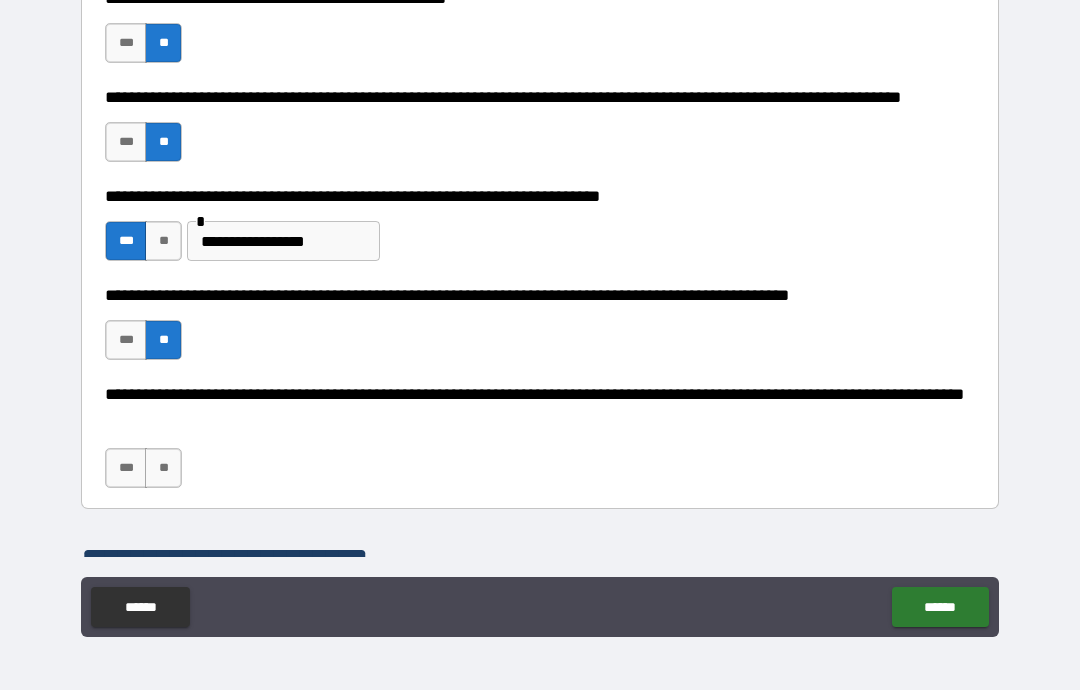 click on "**" at bounding box center (163, 468) 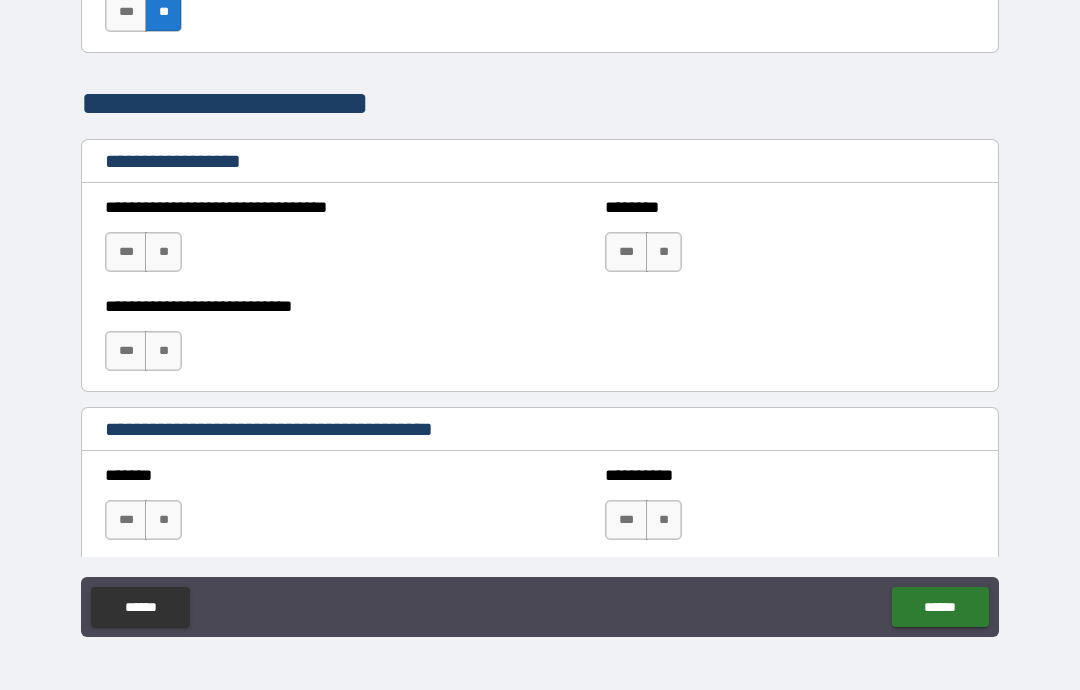 scroll, scrollTop: 1415, scrollLeft: 0, axis: vertical 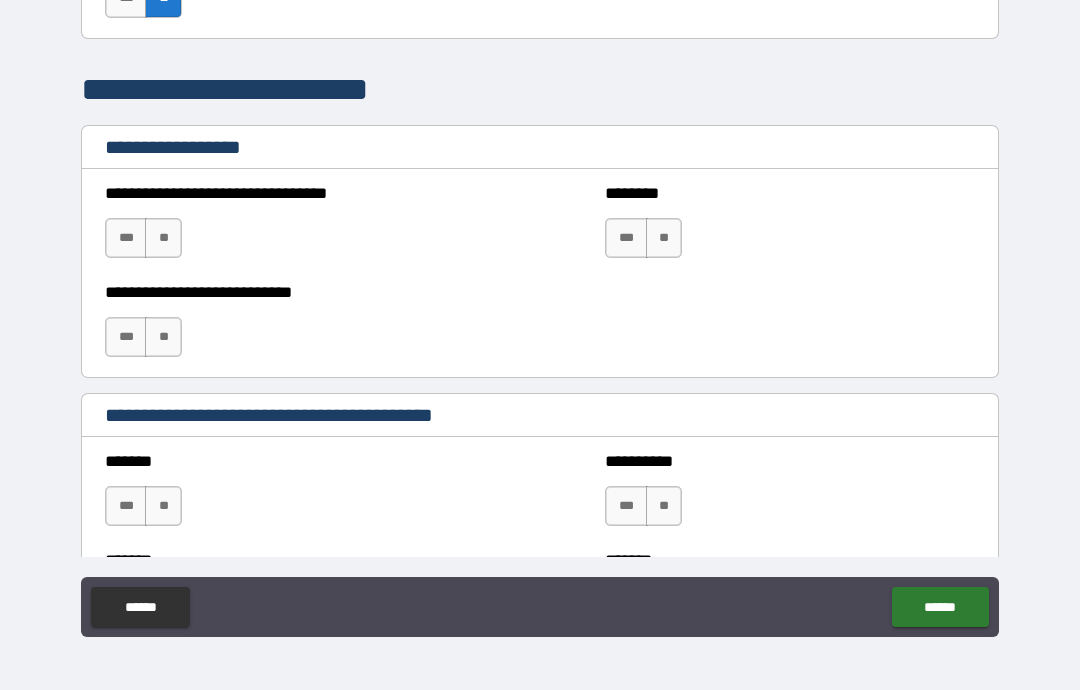 click on "**" at bounding box center (163, 238) 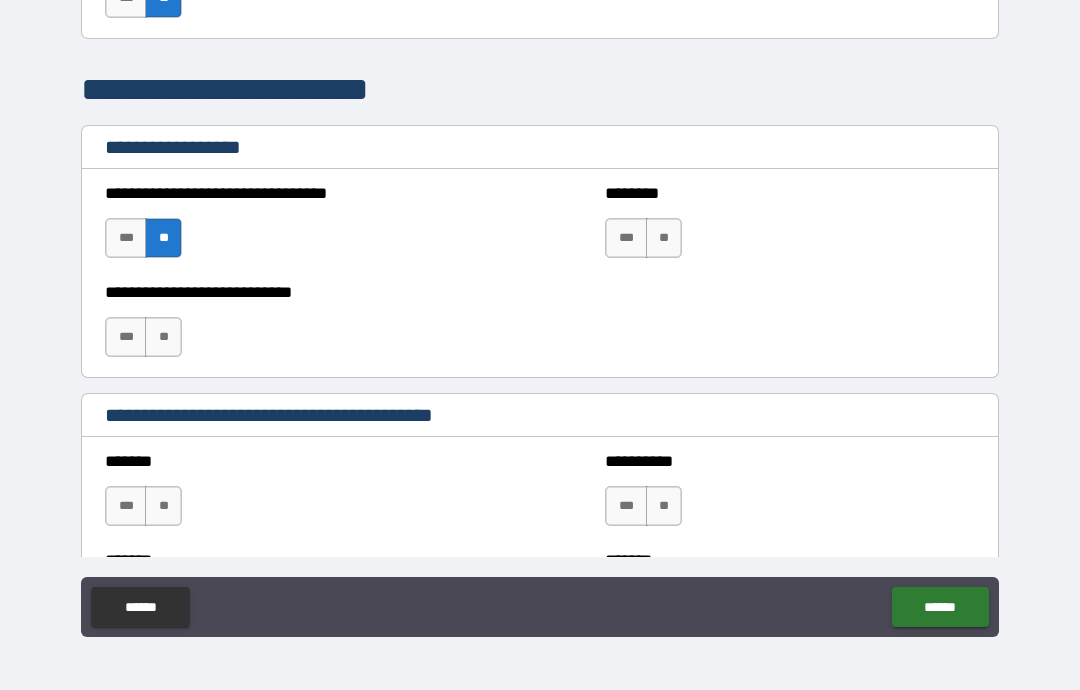 click on "**" at bounding box center [163, 337] 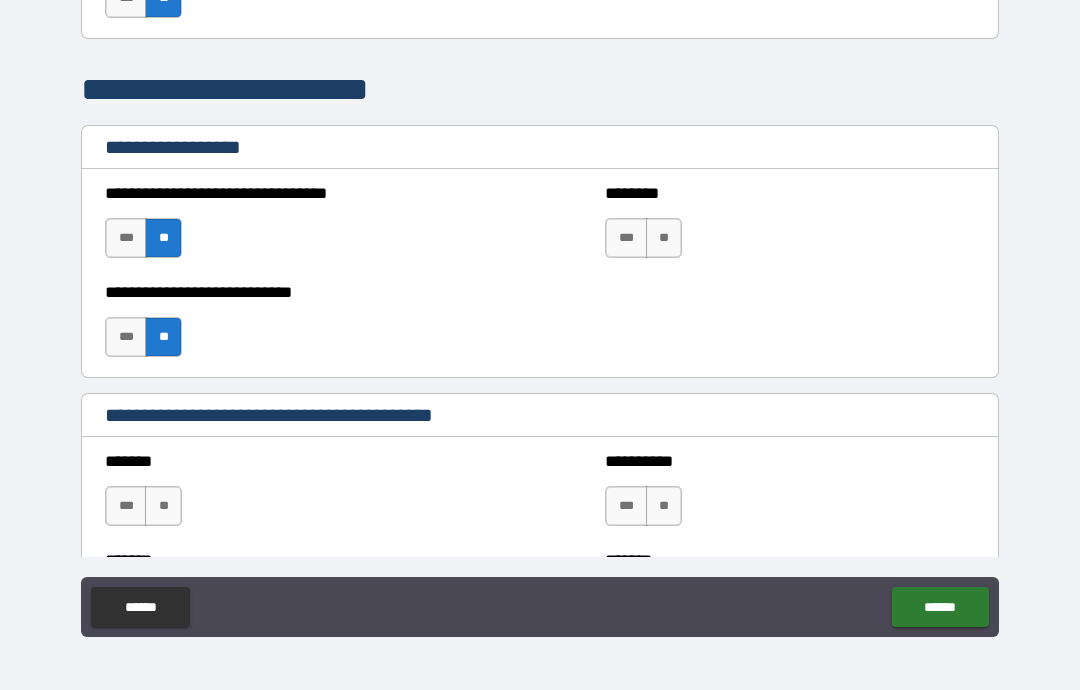 click on "**" at bounding box center (664, 238) 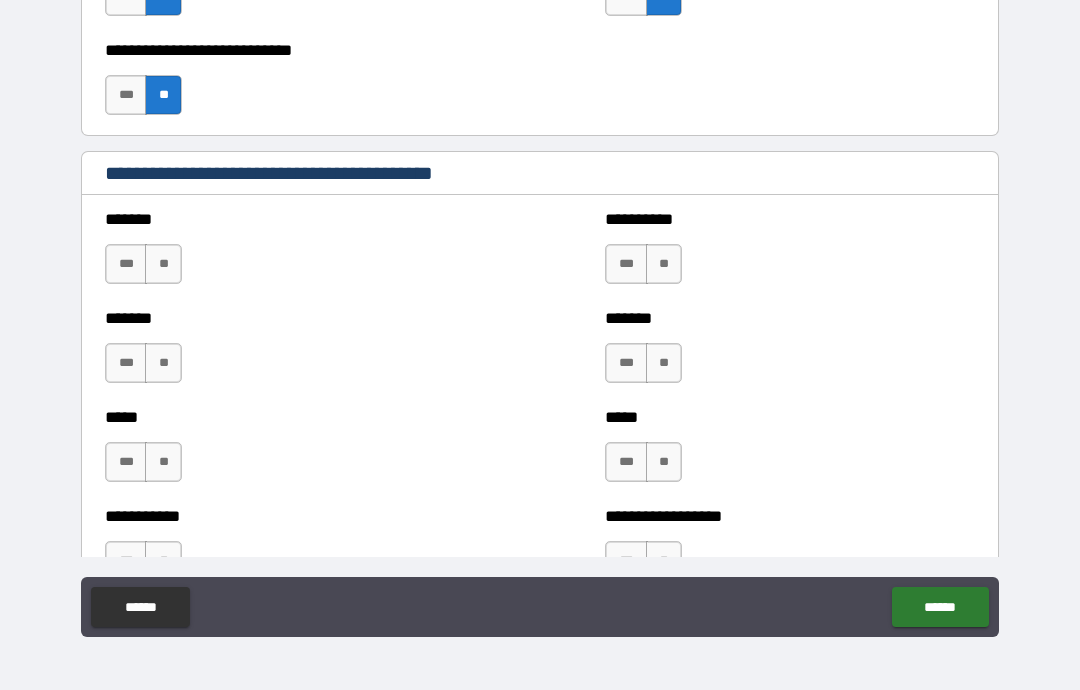 scroll, scrollTop: 1730, scrollLeft: 0, axis: vertical 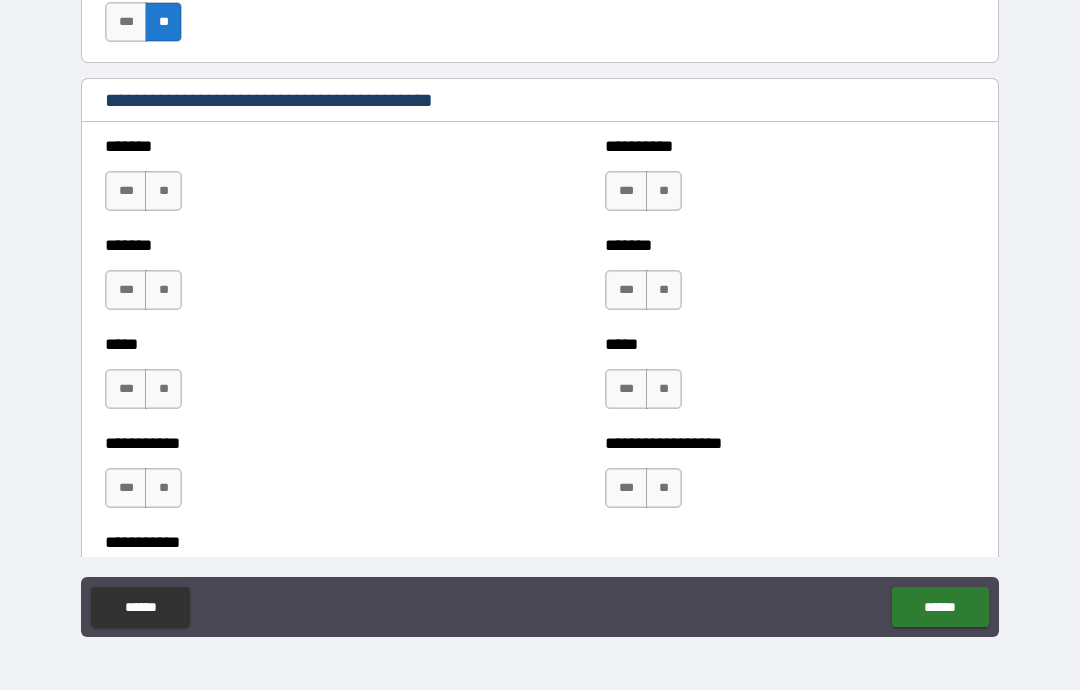 click on "**" at bounding box center (163, 290) 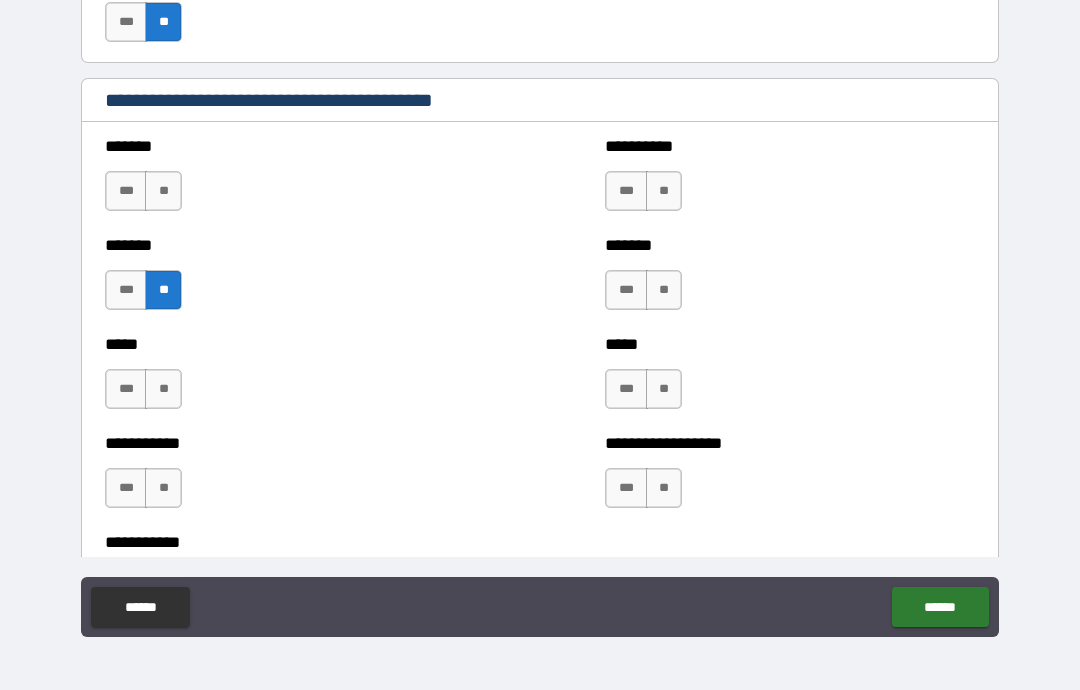 click on "**" at bounding box center (163, 191) 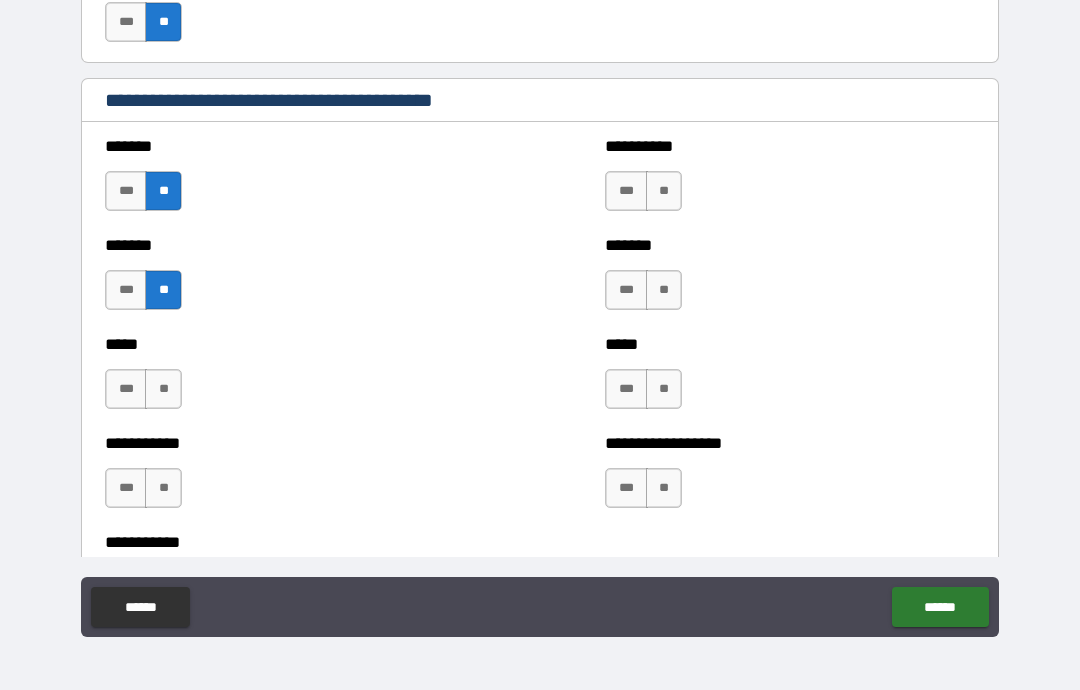click on "**" at bounding box center [163, 389] 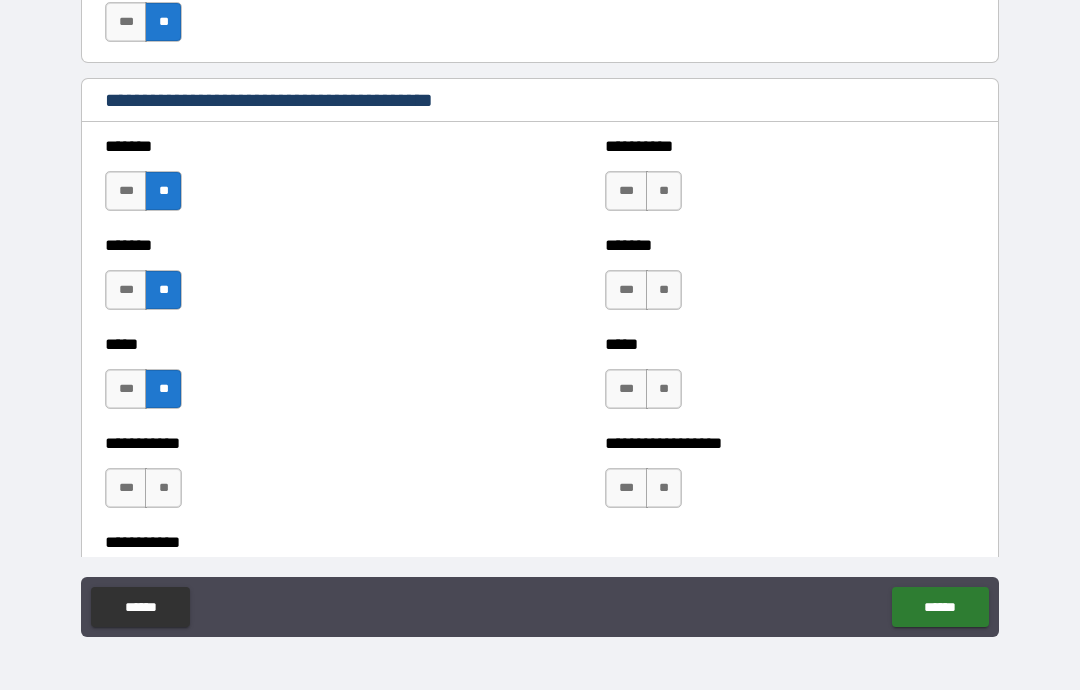 click on "**" at bounding box center [163, 488] 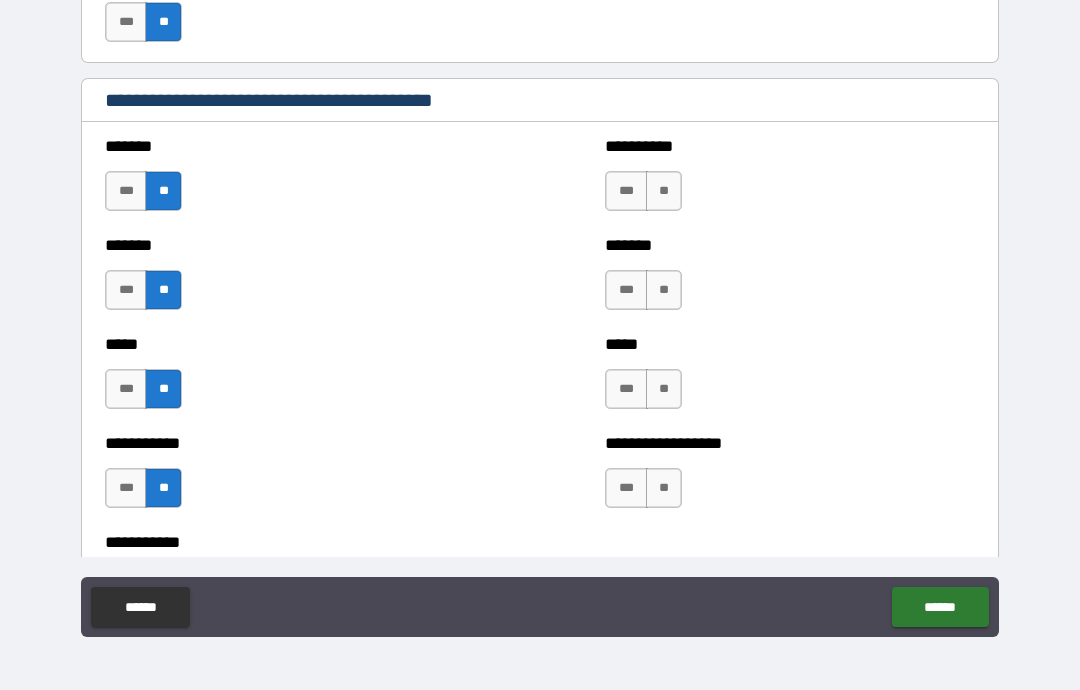 click on "**" at bounding box center [664, 191] 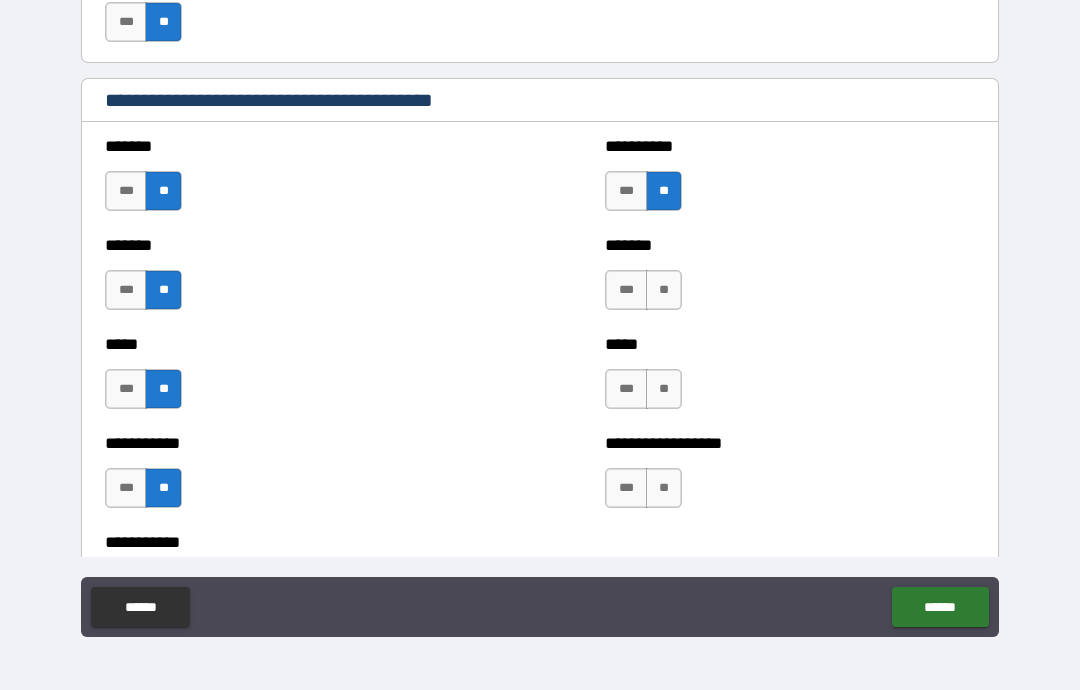click on "**" at bounding box center [664, 290] 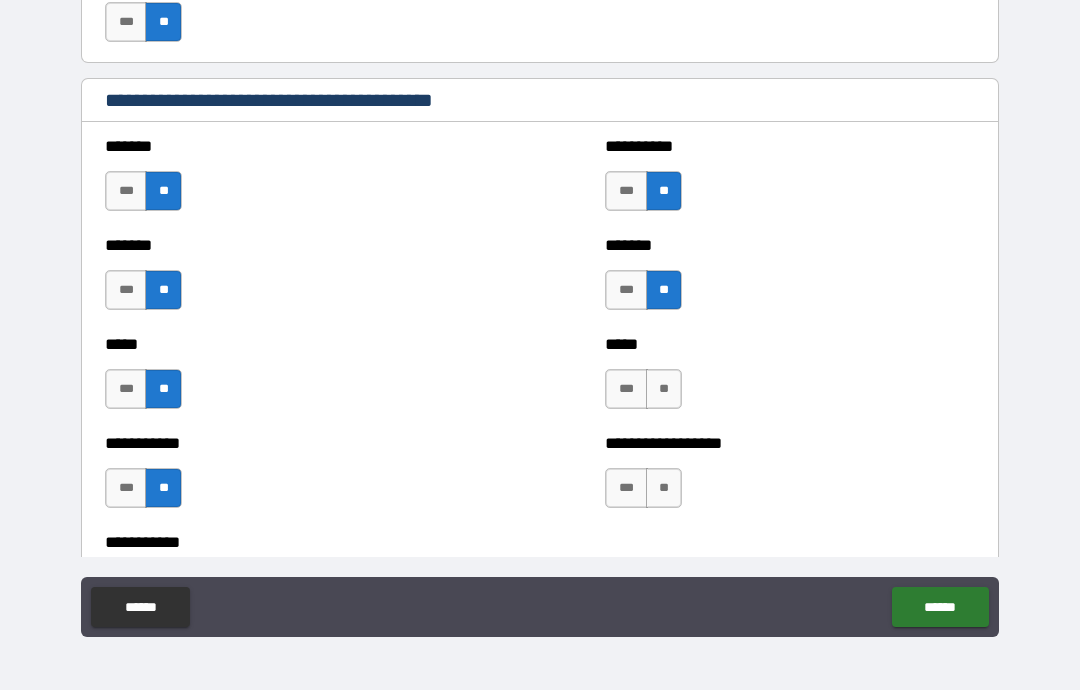 click on "**" at bounding box center [664, 389] 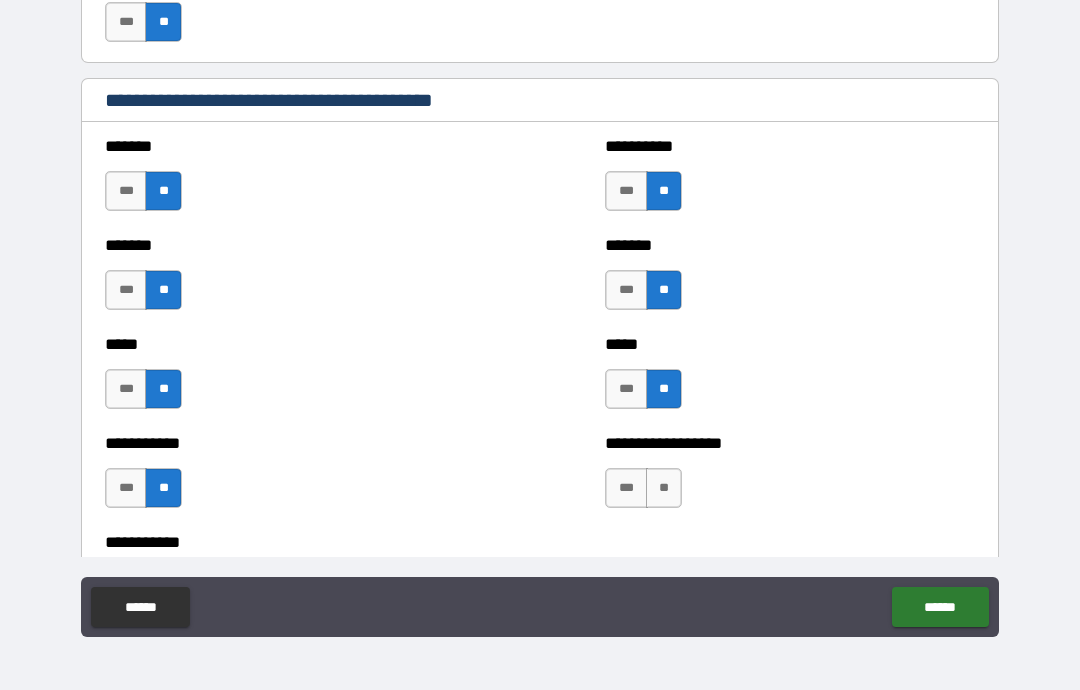 click on "**" at bounding box center [664, 488] 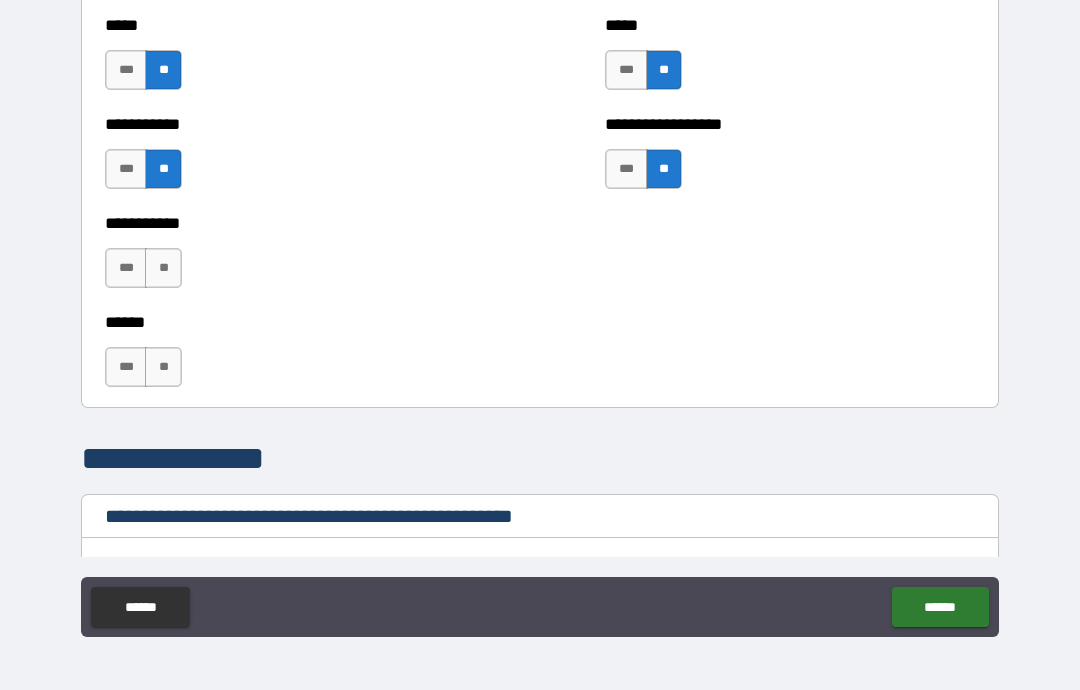 scroll, scrollTop: 2104, scrollLeft: 0, axis: vertical 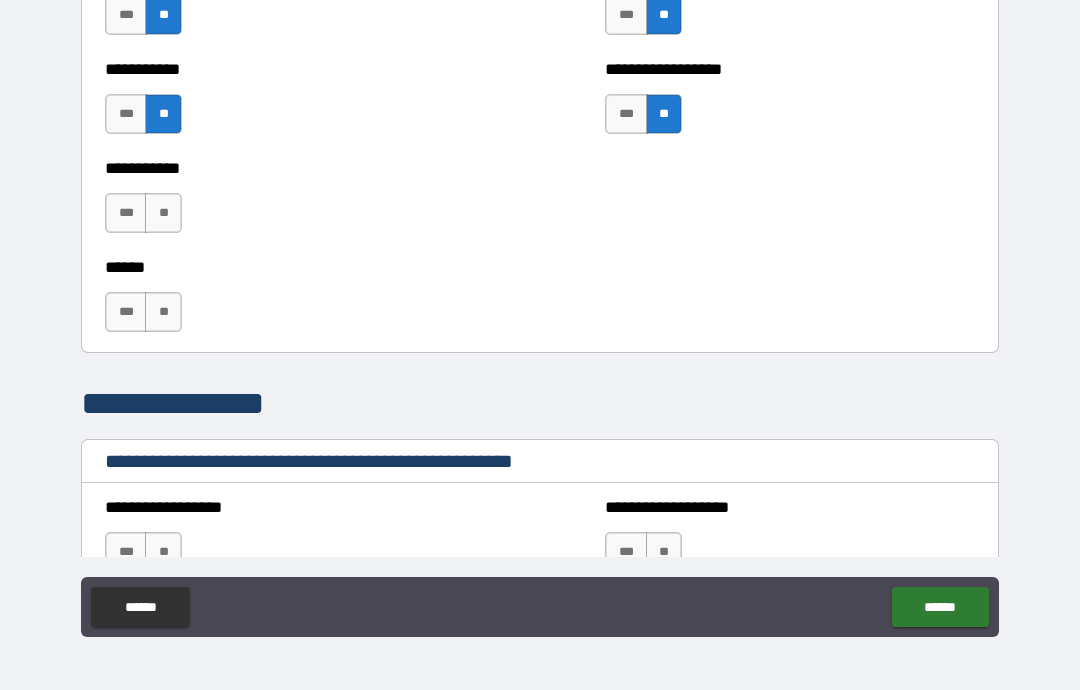 click on "**" at bounding box center (163, 213) 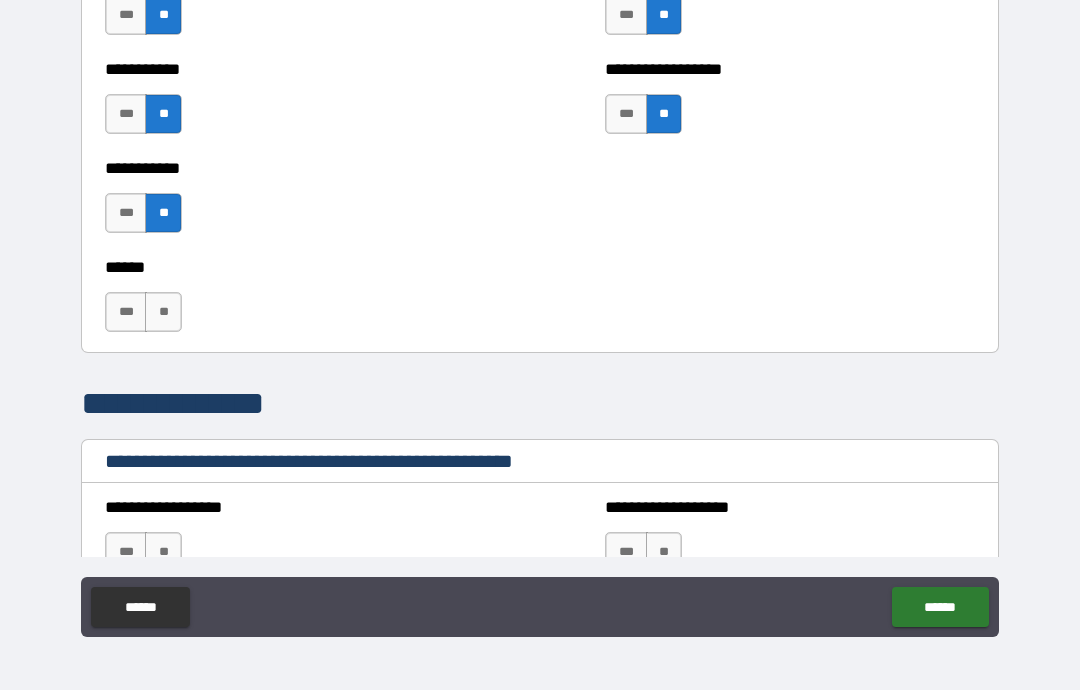 click on "**" at bounding box center [163, 312] 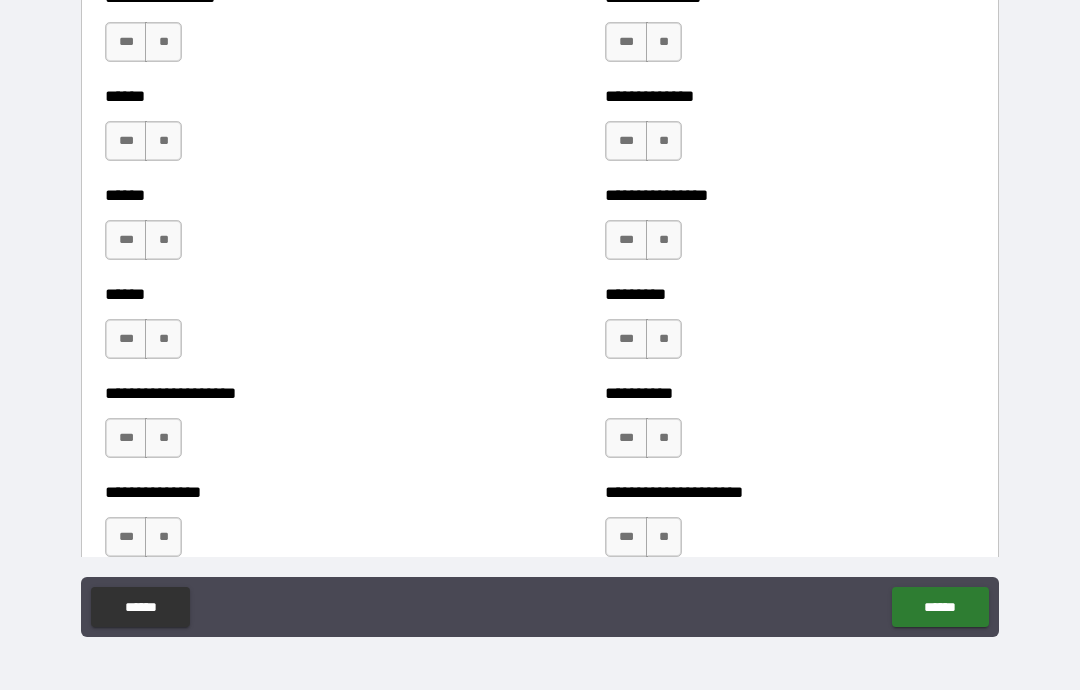 scroll, scrollTop: 3111, scrollLeft: 0, axis: vertical 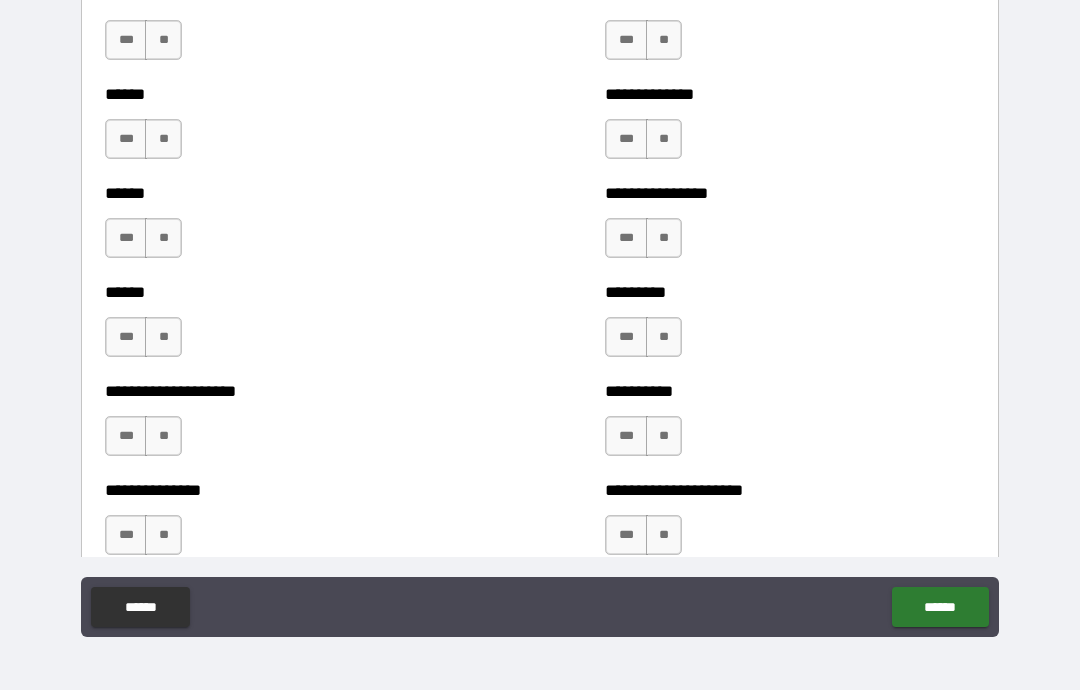 click on "***" at bounding box center [126, 436] 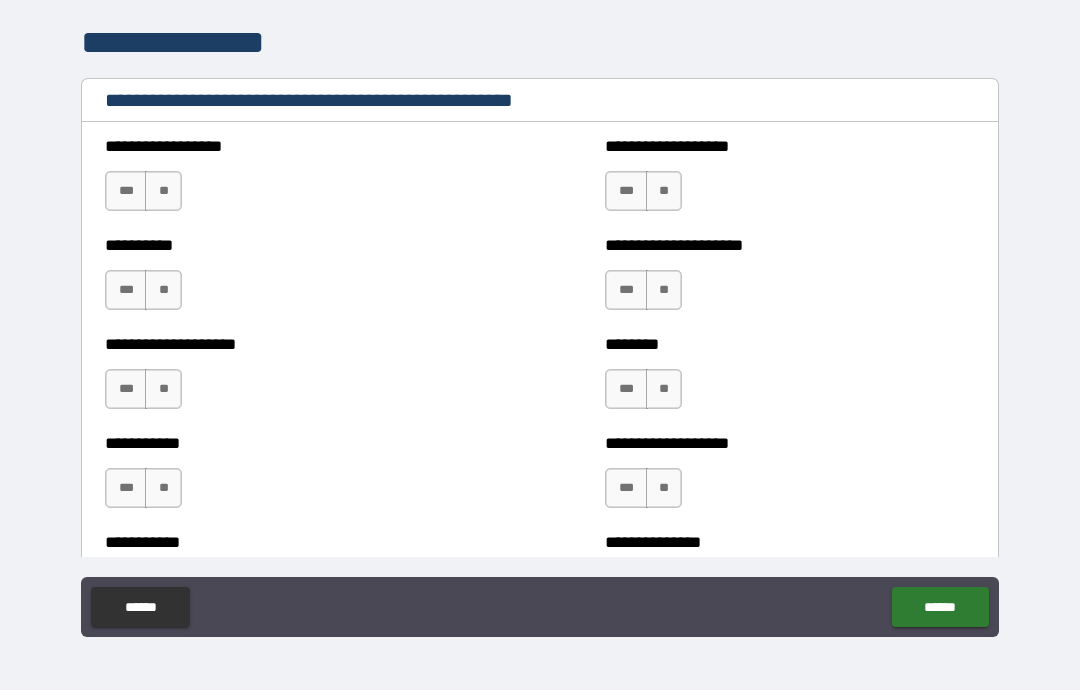 scroll, scrollTop: 2461, scrollLeft: 0, axis: vertical 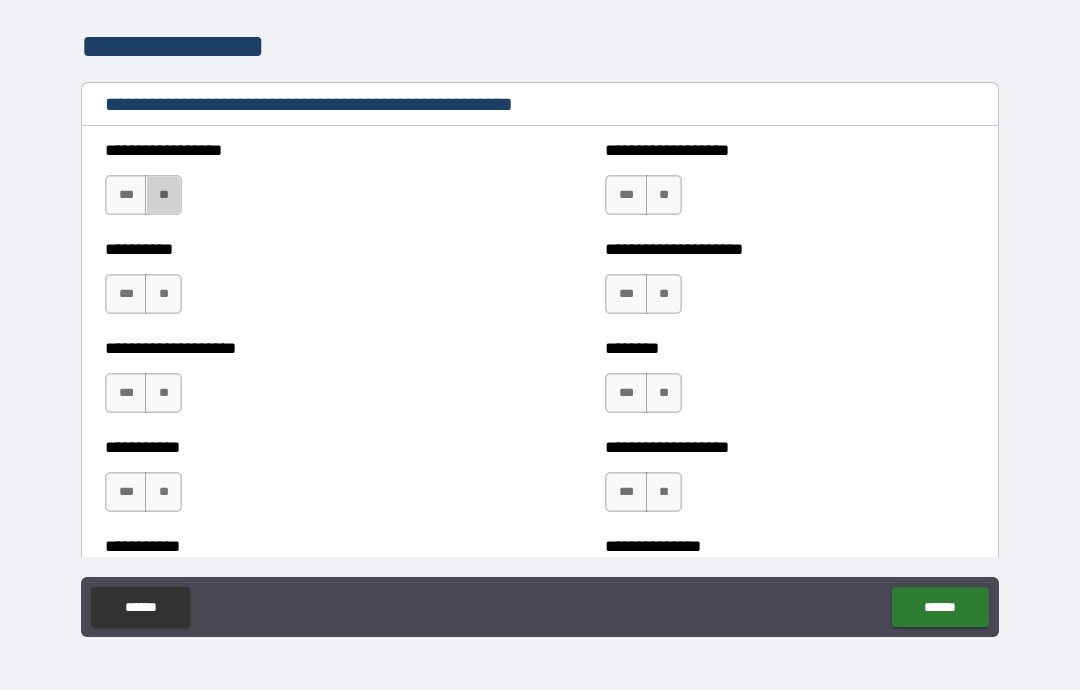 click on "**" at bounding box center [163, 195] 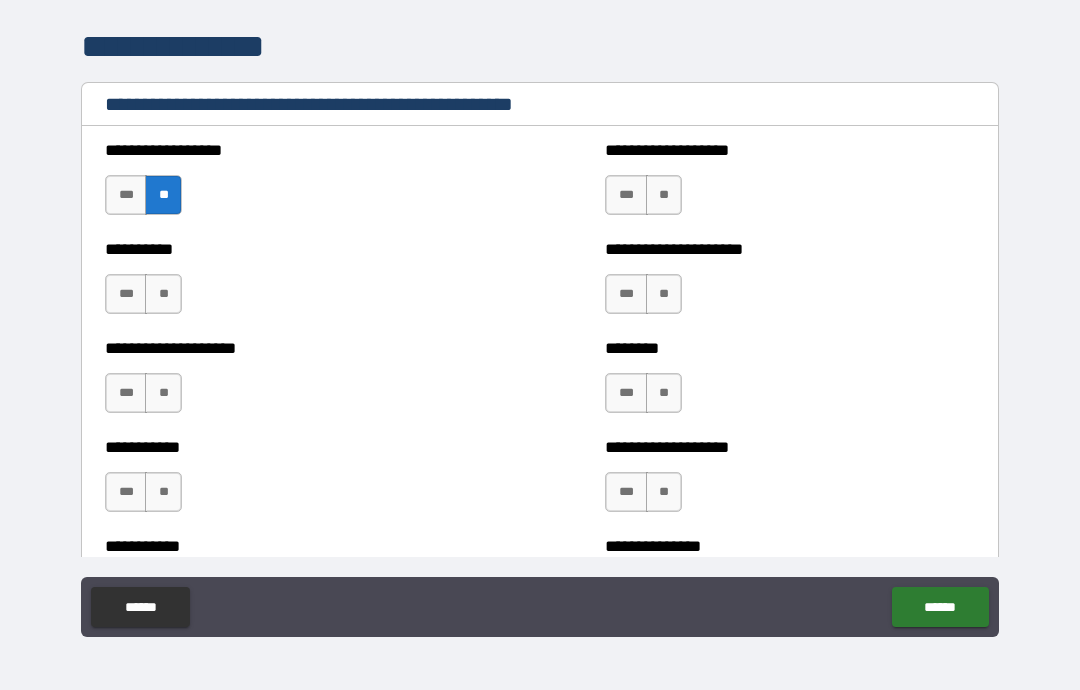 click on "**" at bounding box center [163, 294] 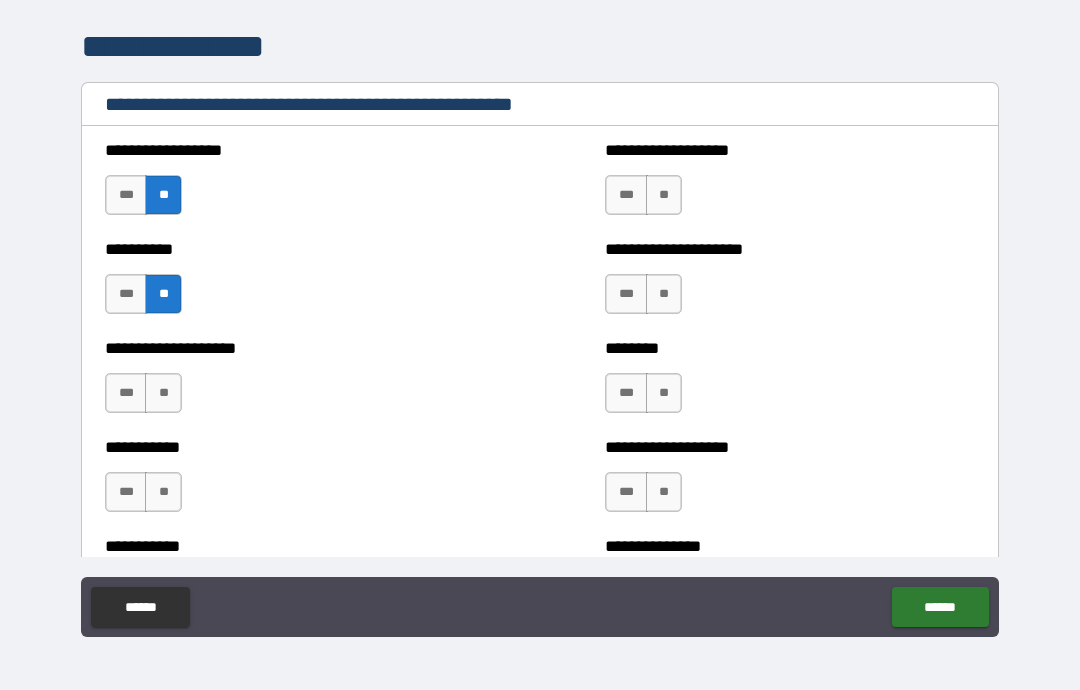 click on "**" at bounding box center [163, 393] 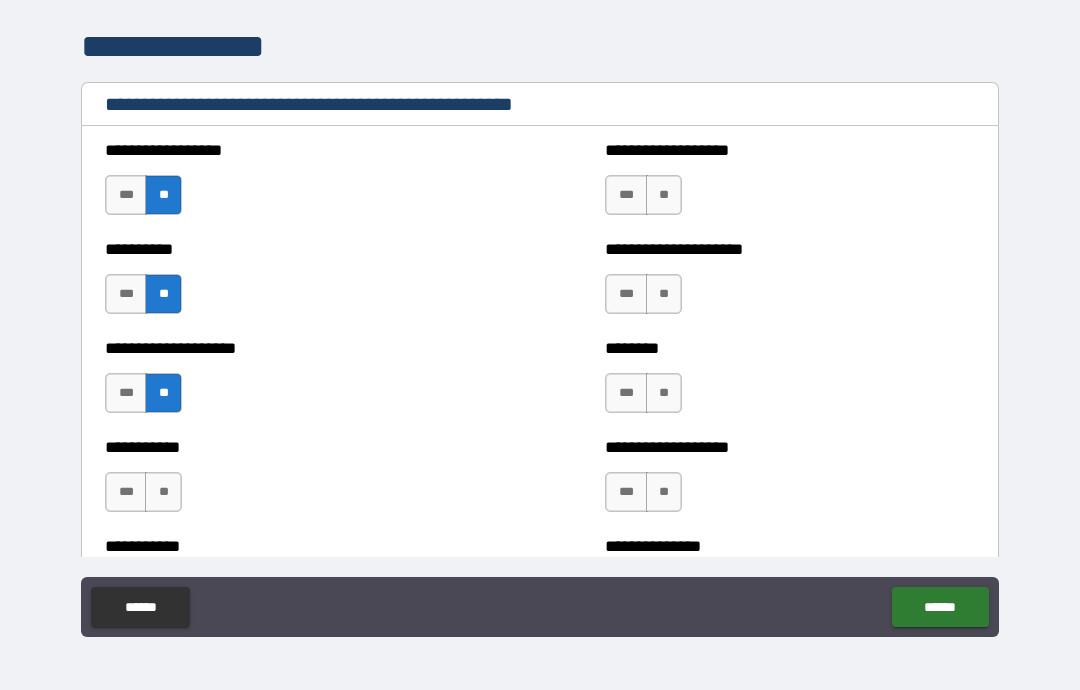 click on "**" at bounding box center [163, 492] 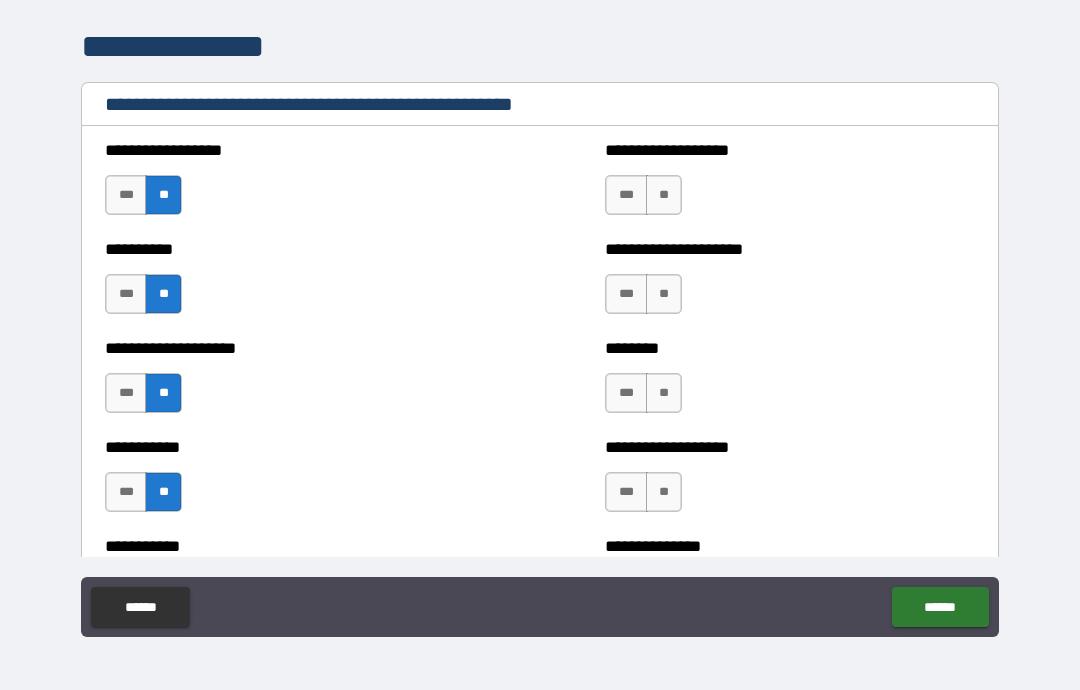 click on "**" at bounding box center (664, 294) 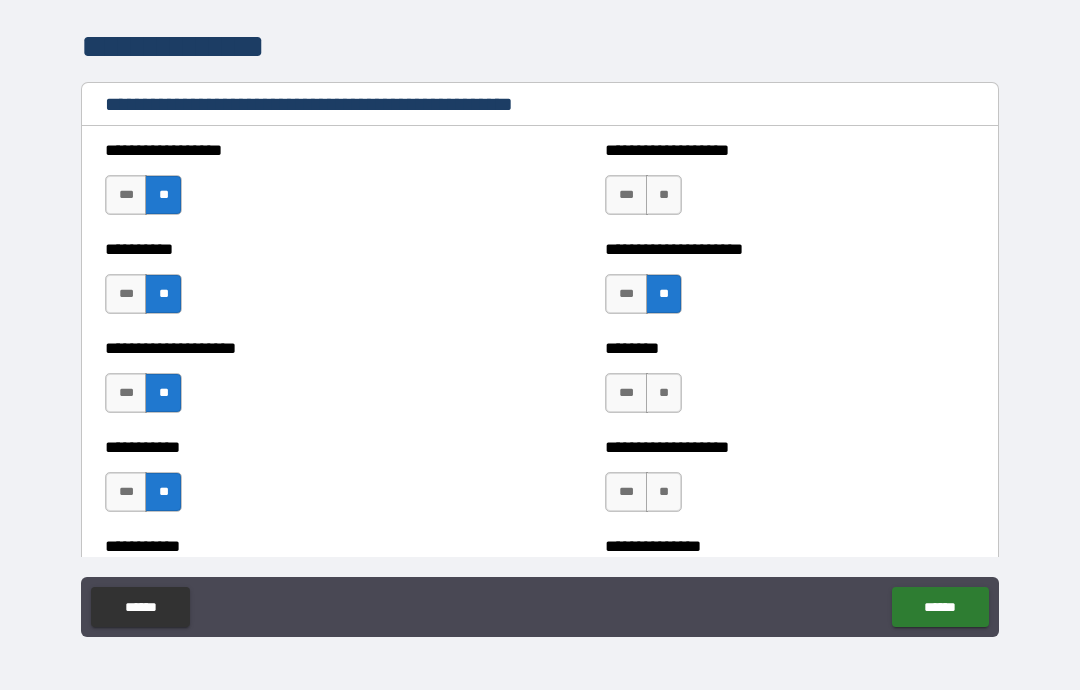 click on "**" at bounding box center (664, 195) 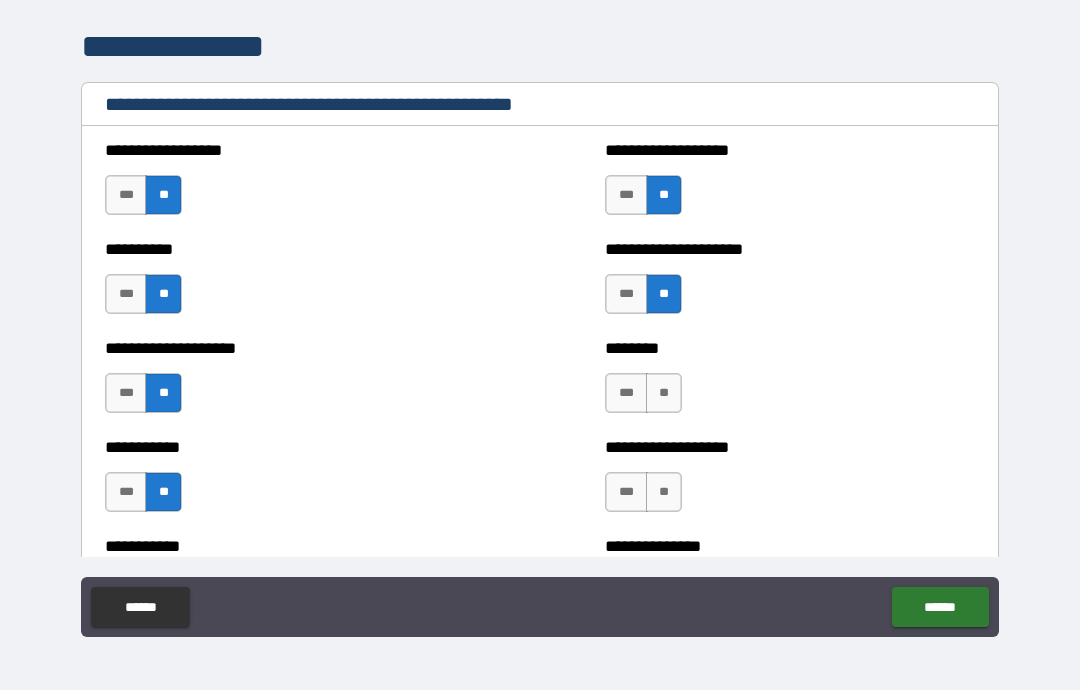click on "**" at bounding box center (664, 393) 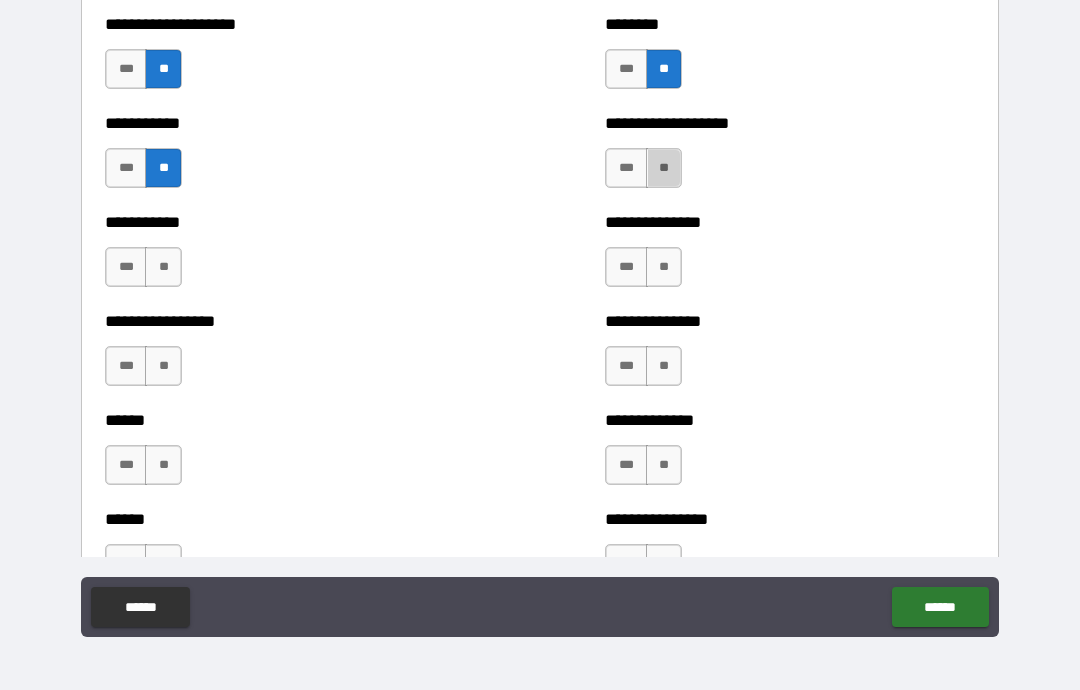 scroll, scrollTop: 2783, scrollLeft: 0, axis: vertical 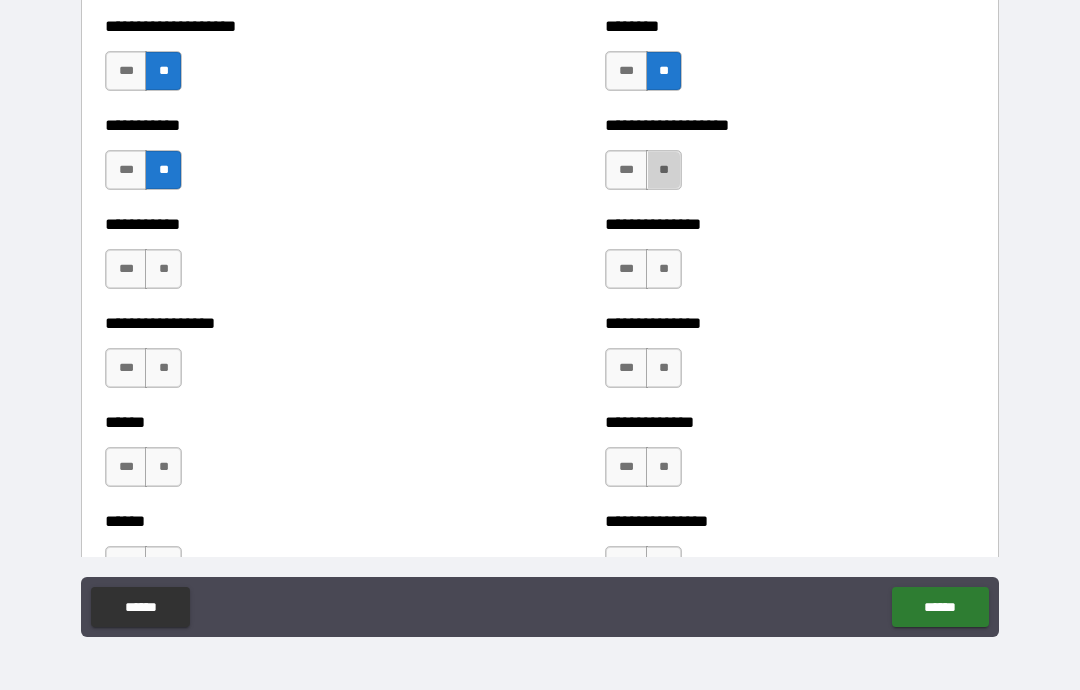 click on "**" at bounding box center (664, 170) 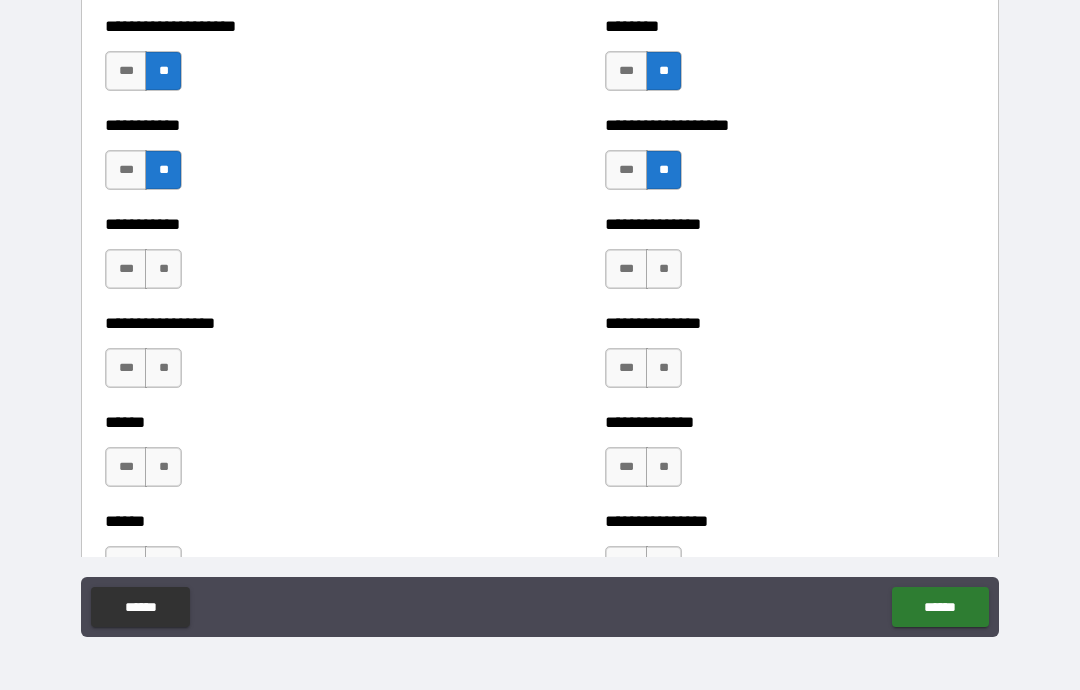 click on "**" at bounding box center [664, 269] 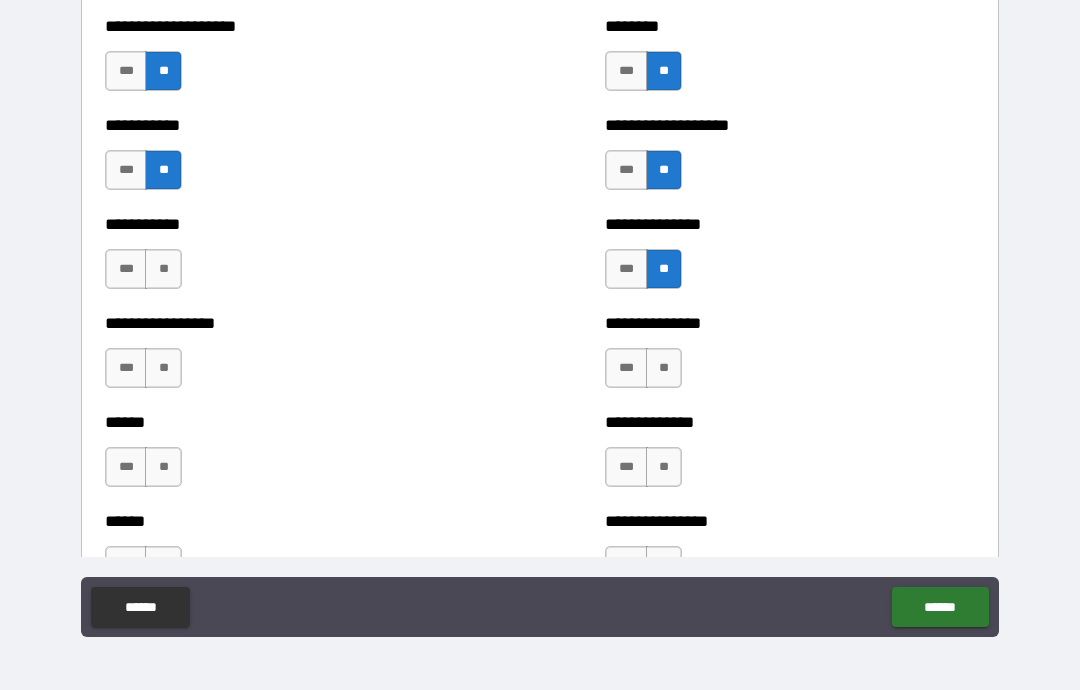 click on "**" at bounding box center [664, 368] 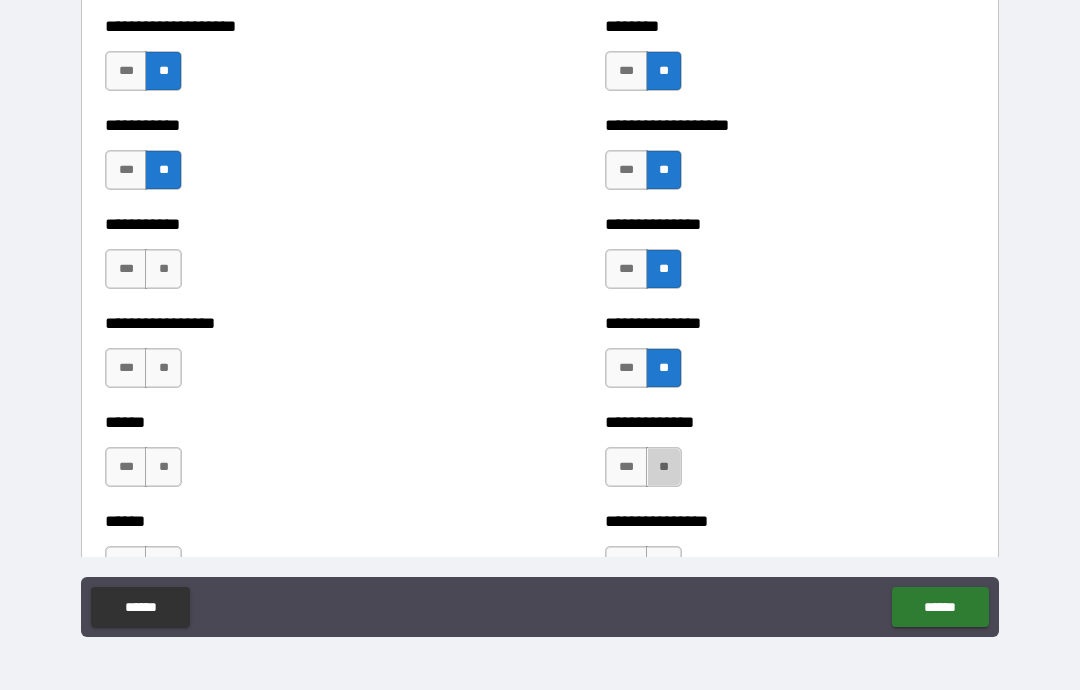 click on "**" at bounding box center (163, 269) 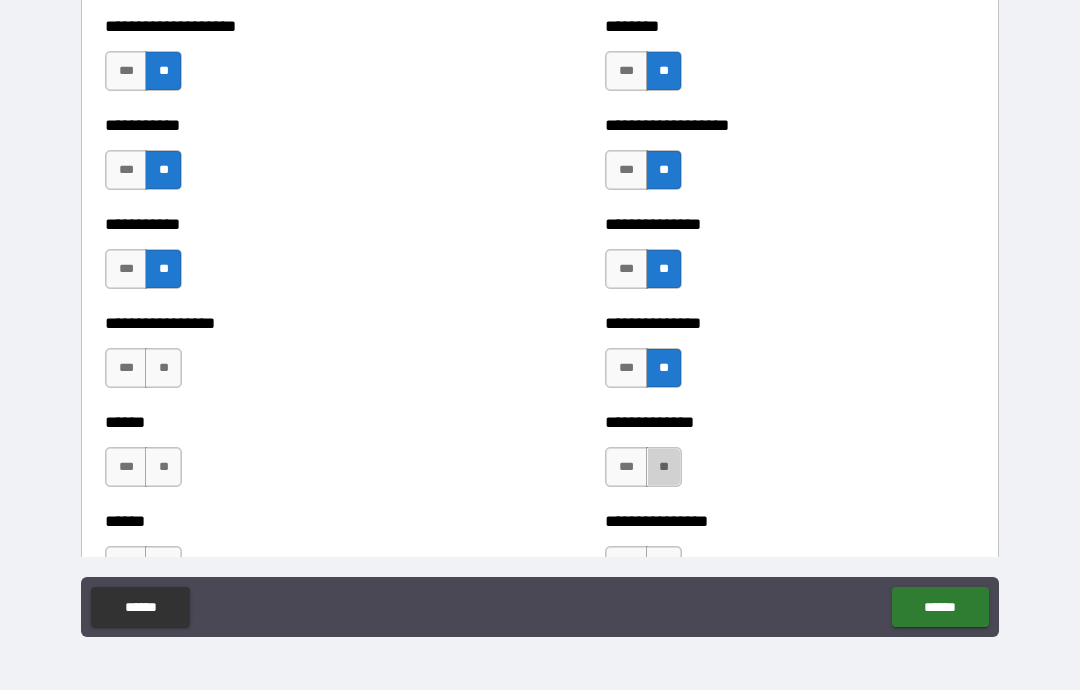 click on "**" at bounding box center [163, 368] 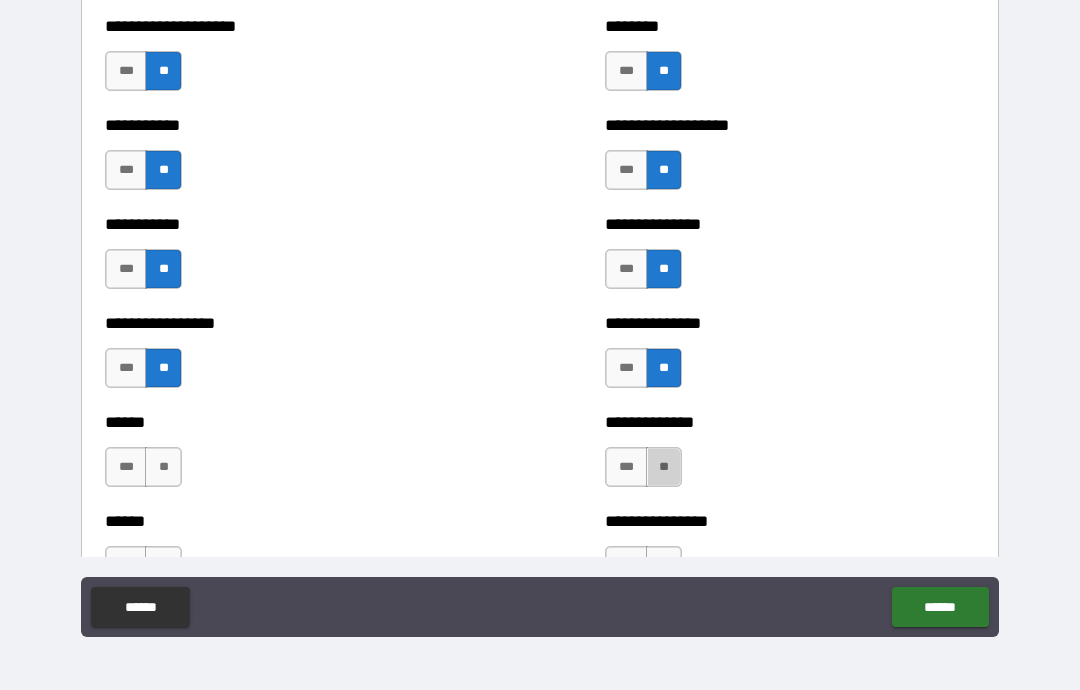 click on "**" at bounding box center [664, 467] 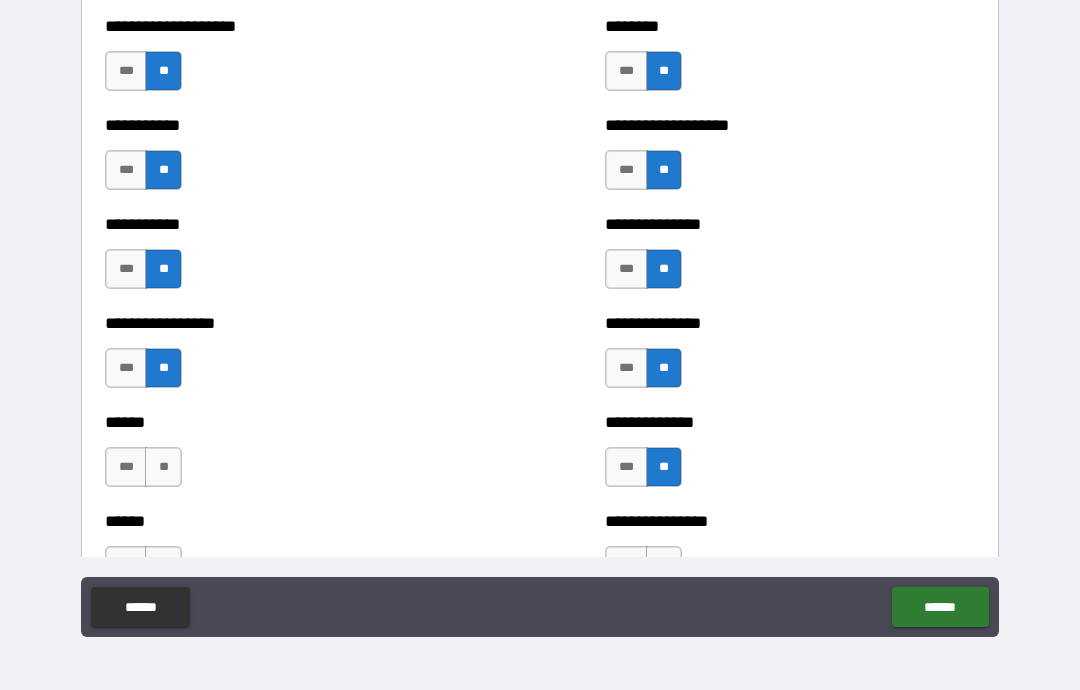 click on "**" at bounding box center [163, 467] 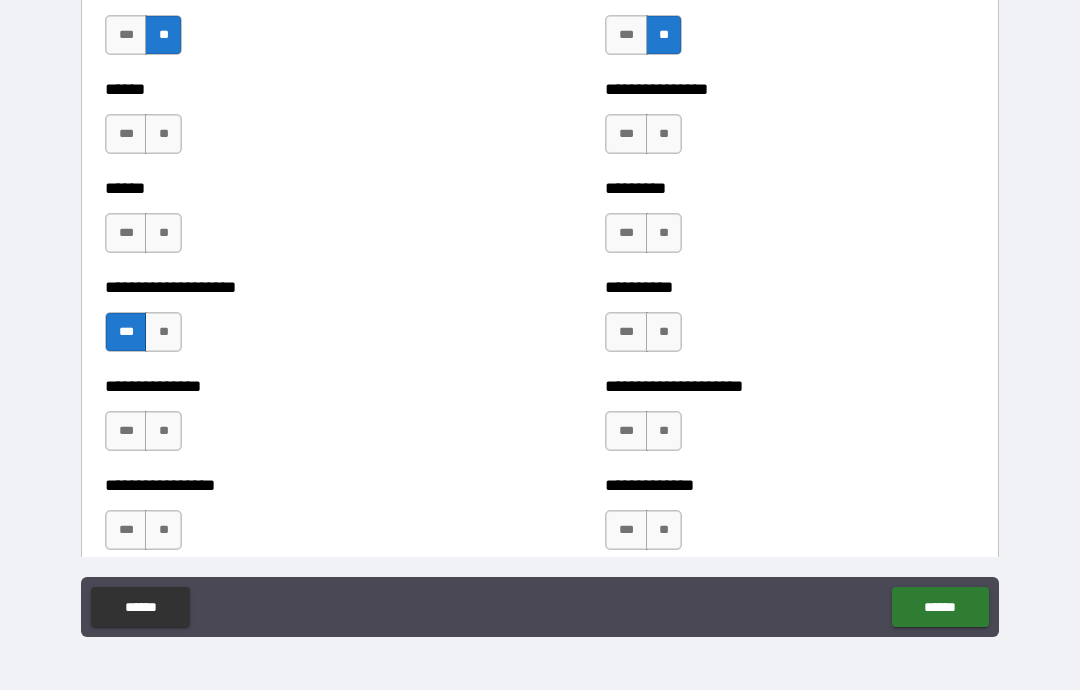 scroll, scrollTop: 3228, scrollLeft: 0, axis: vertical 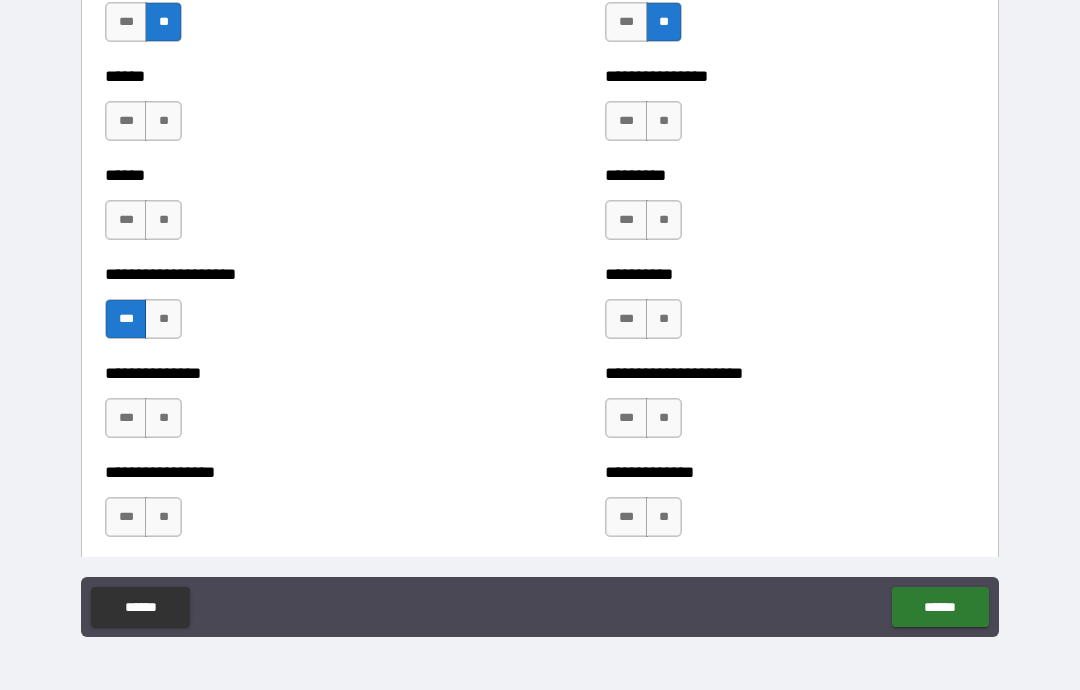 click on "**" at bounding box center [163, 121] 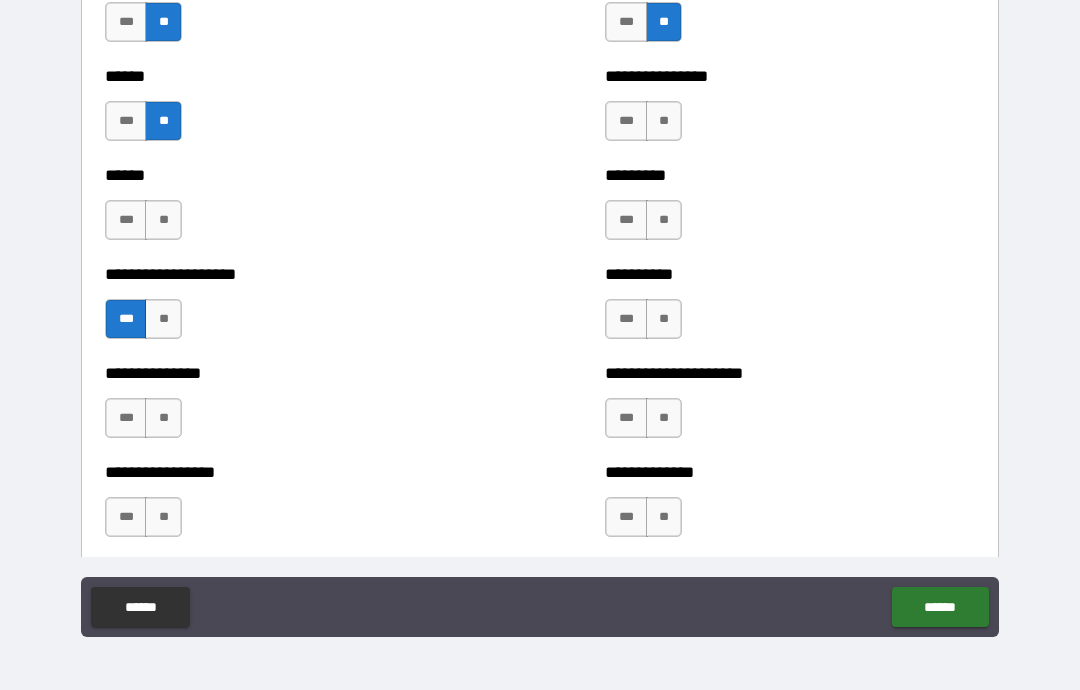 click on "**" at bounding box center [163, 220] 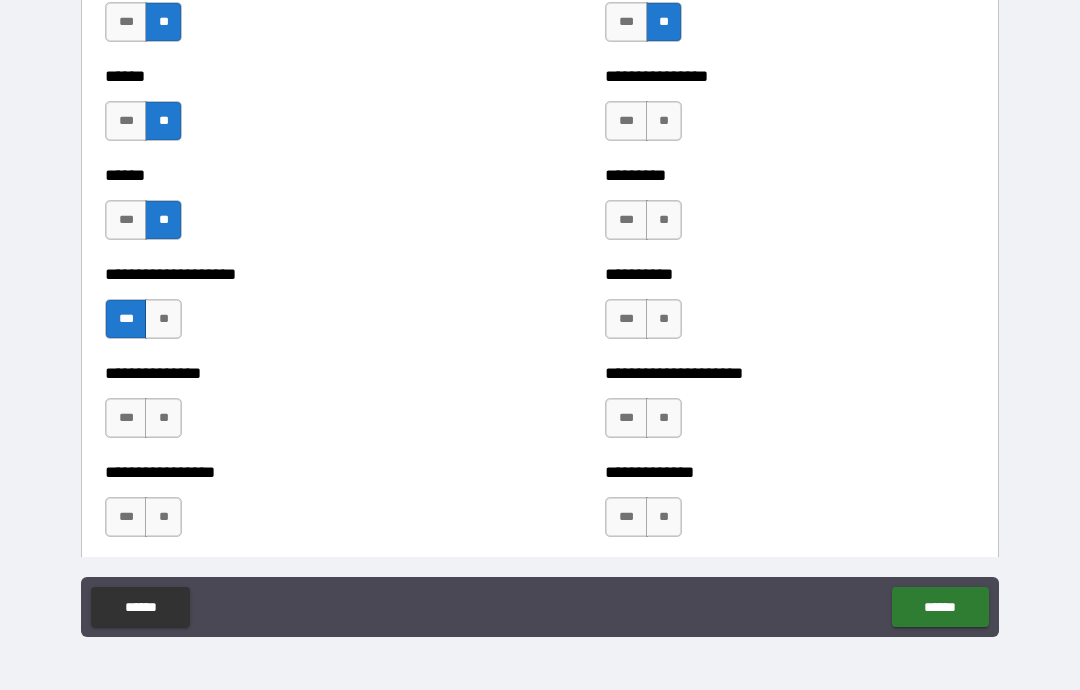 click on "**" at bounding box center [163, 418] 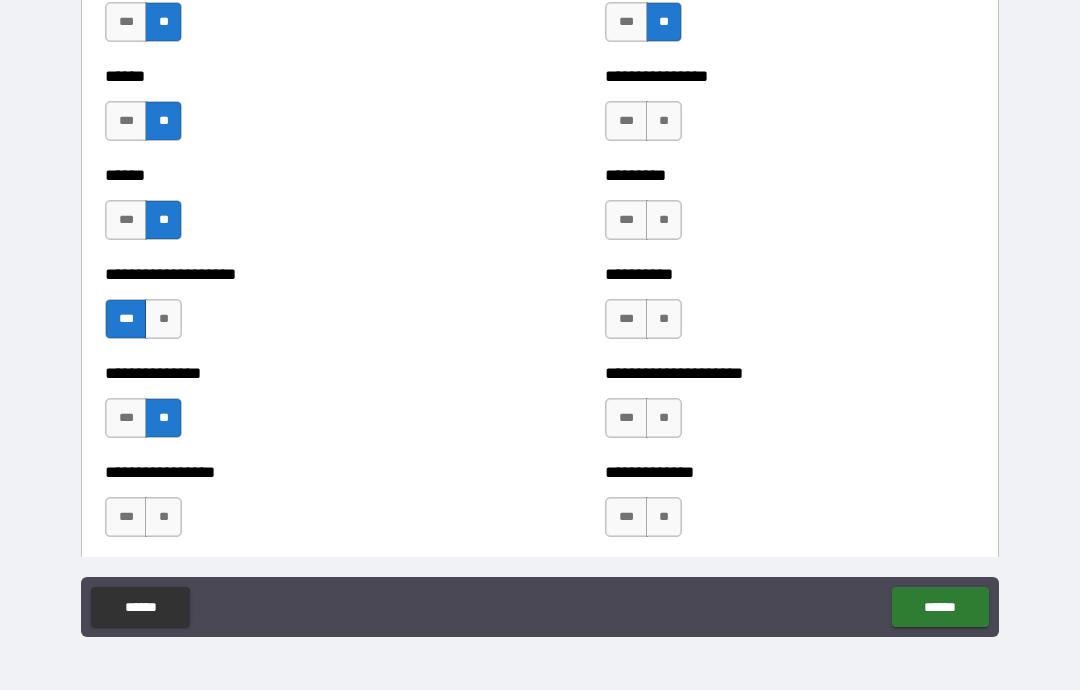 click on "**" at bounding box center [163, 517] 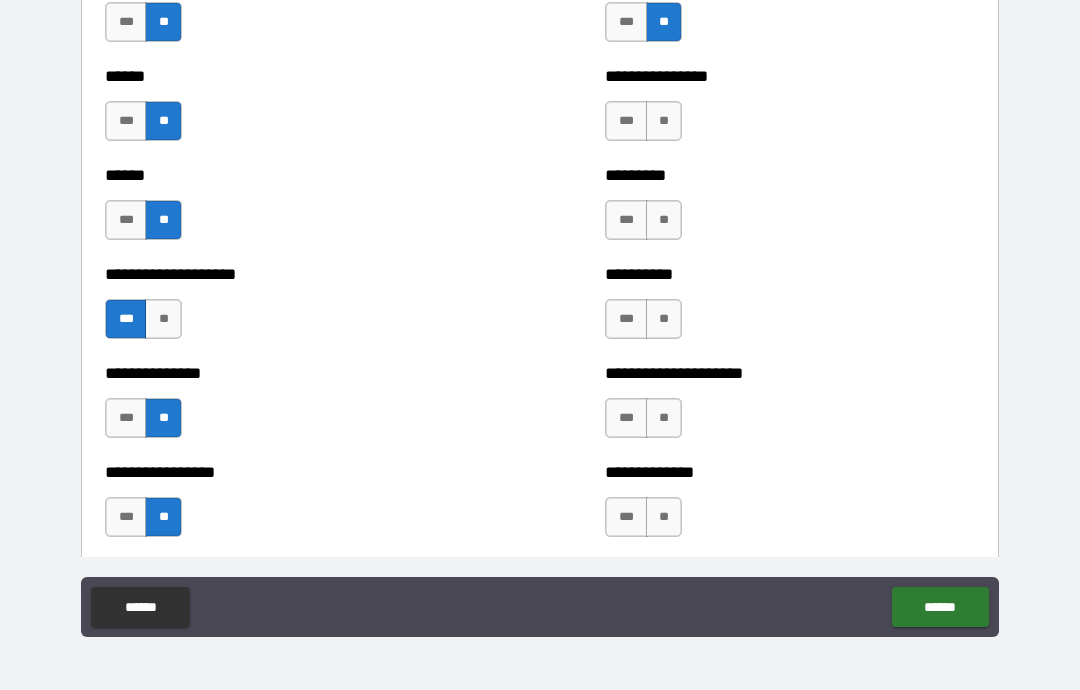 click on "**" at bounding box center (664, 121) 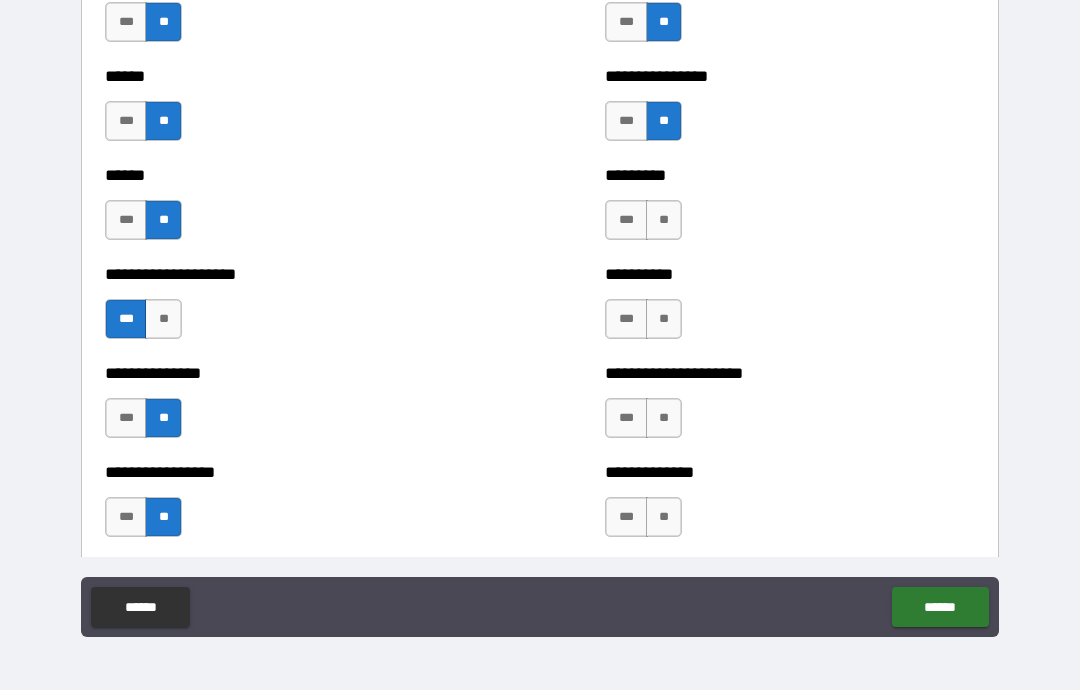 click on "**" at bounding box center [664, 319] 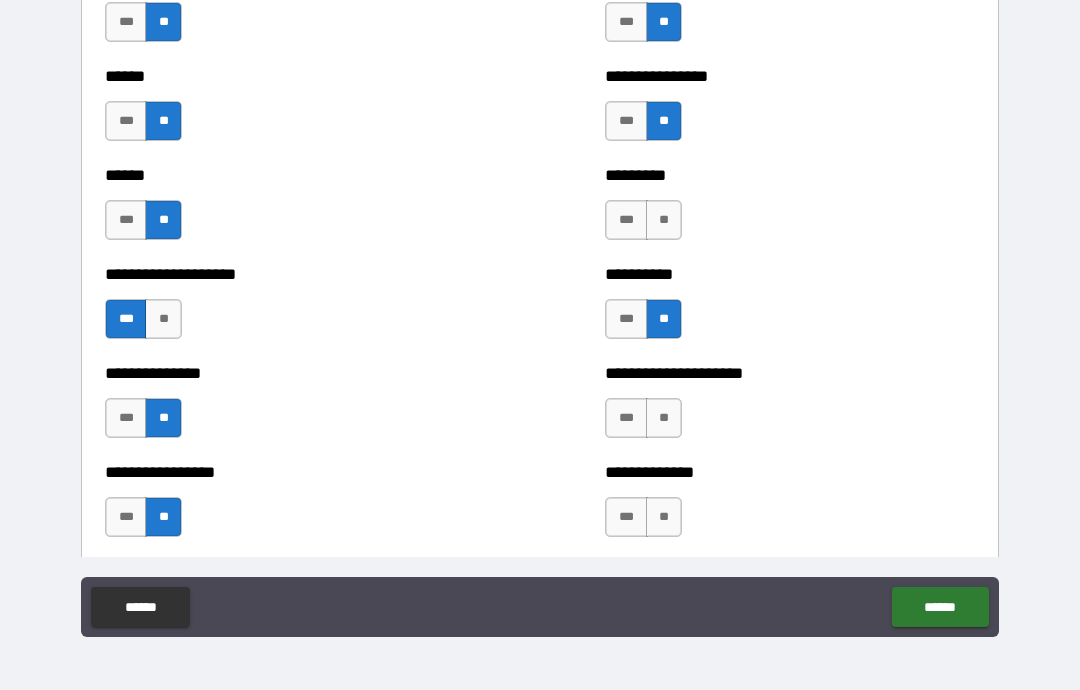 click on "**" at bounding box center (664, 220) 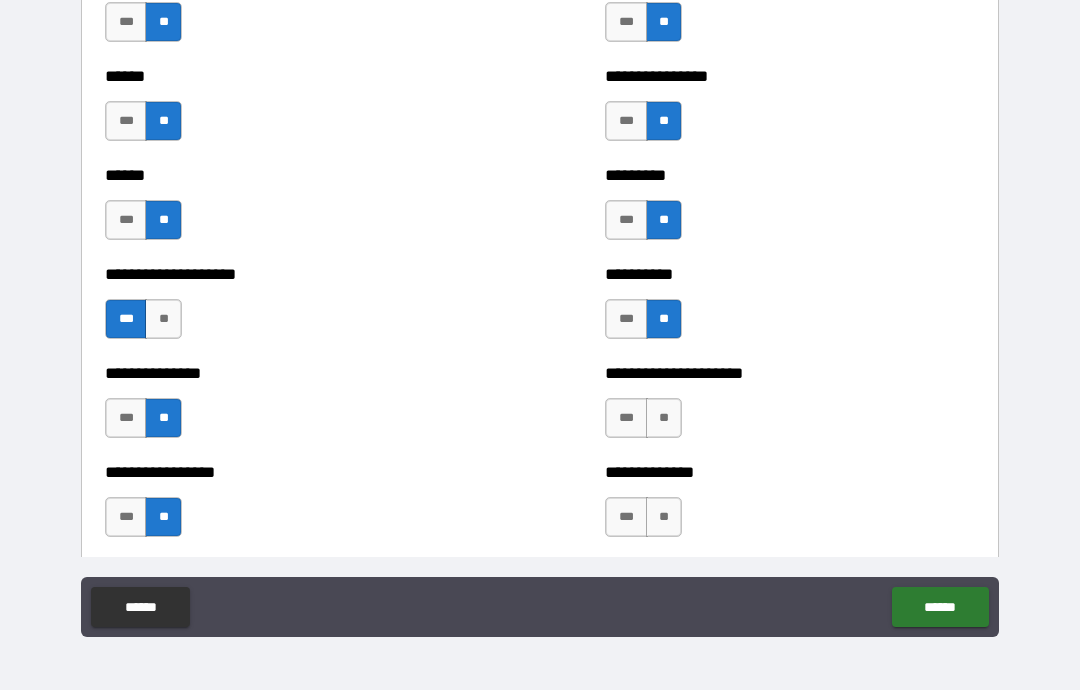 click on "**" at bounding box center [664, 418] 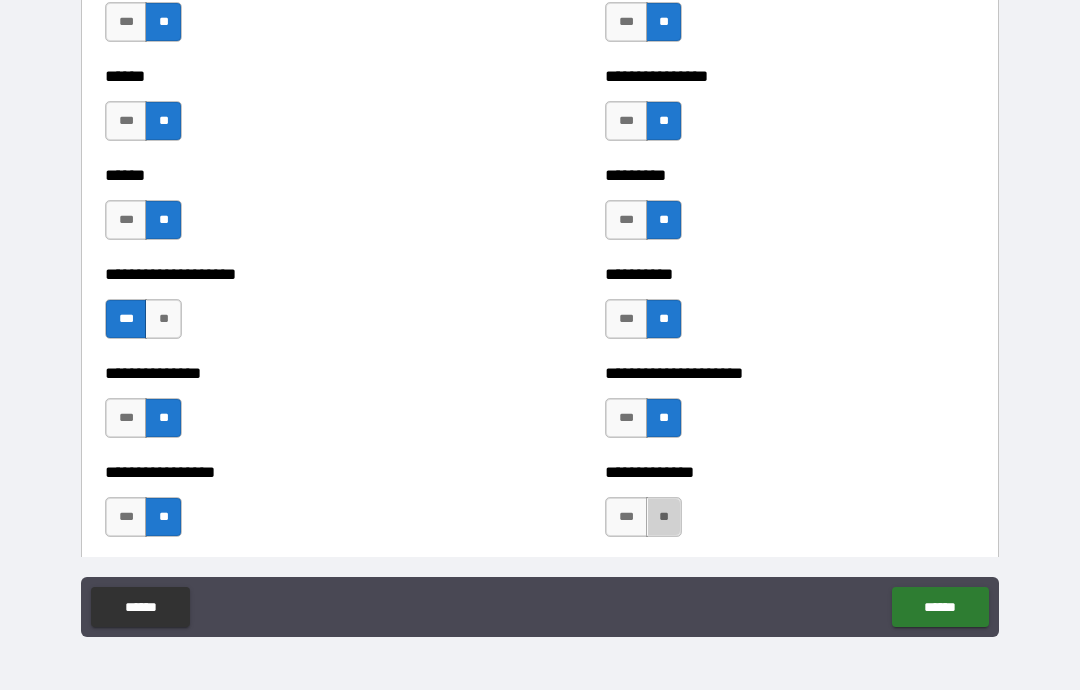 click on "**********" at bounding box center (790, 472) 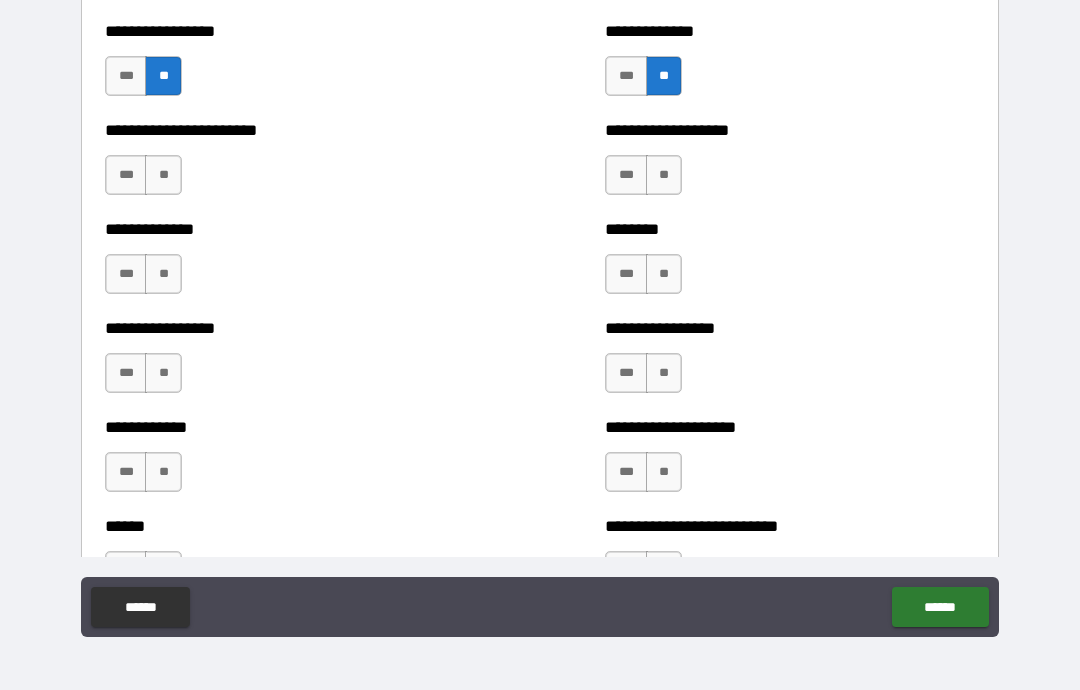 scroll, scrollTop: 3670, scrollLeft: 0, axis: vertical 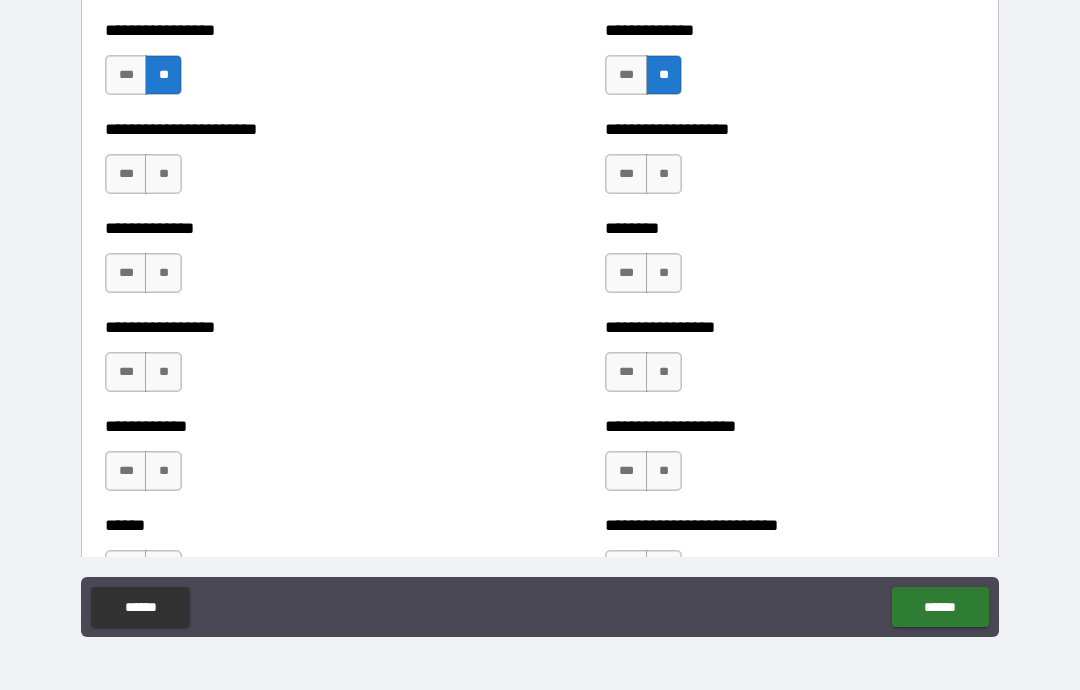 click on "**" at bounding box center [163, 174] 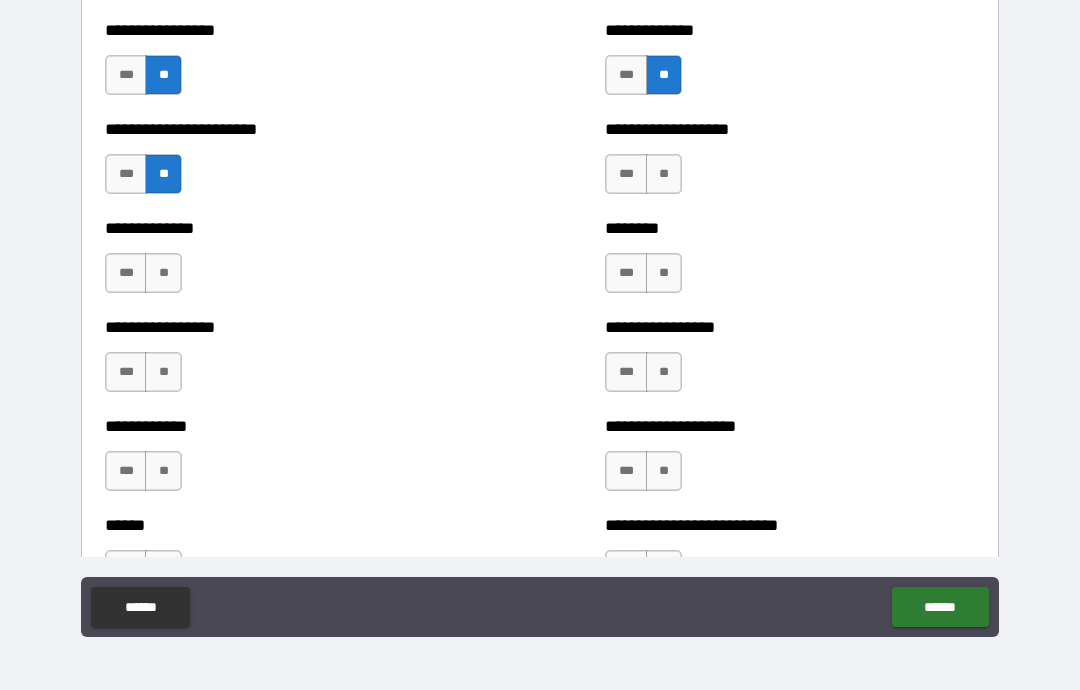 click on "**" at bounding box center [163, 273] 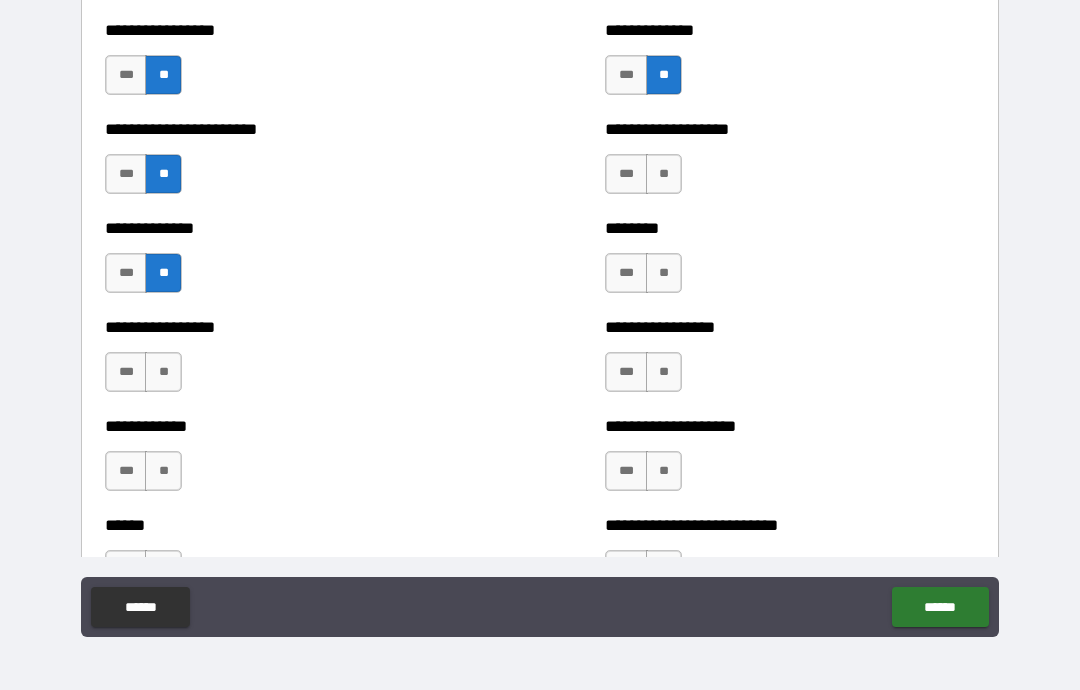 click on "**" at bounding box center [163, 372] 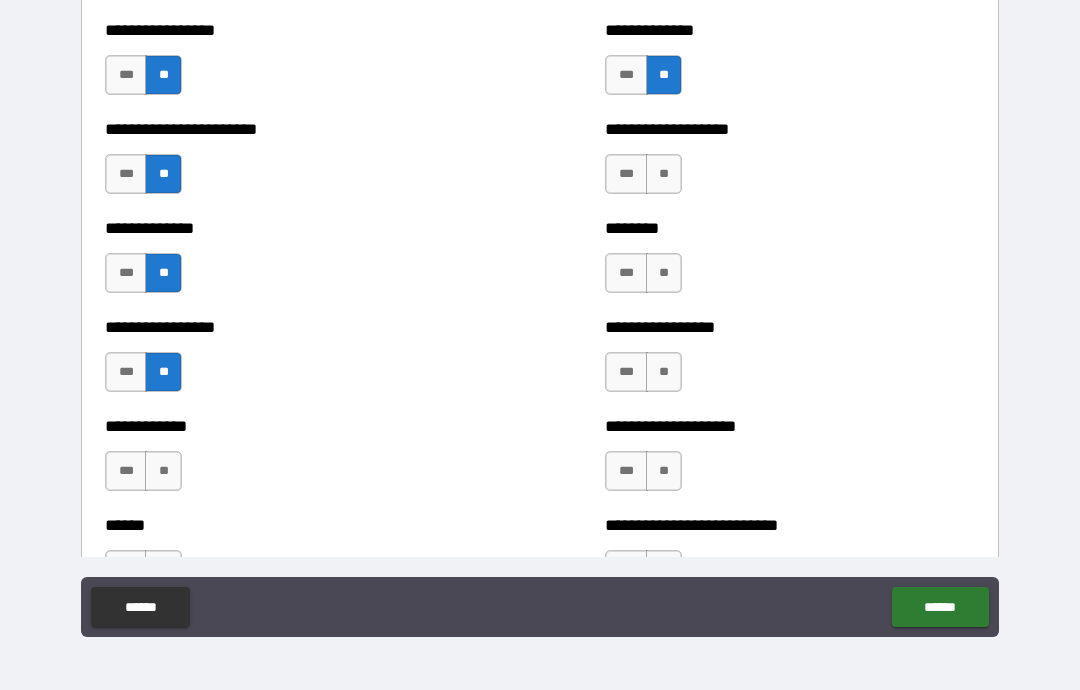 click on "**" at bounding box center (163, 471) 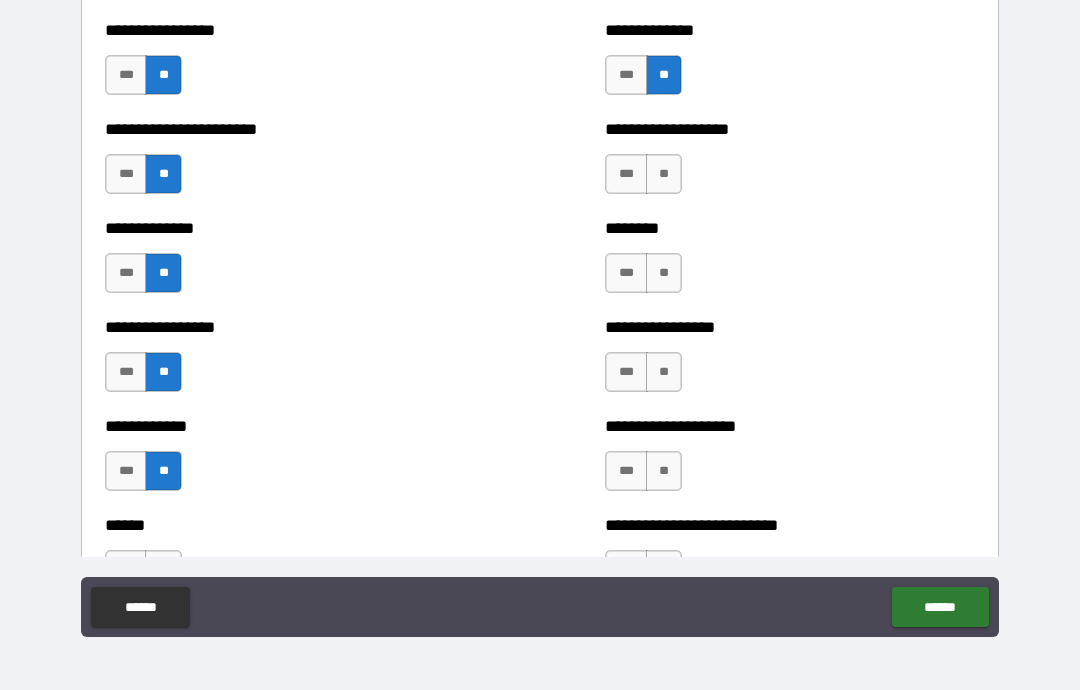 click on "**" at bounding box center (664, 174) 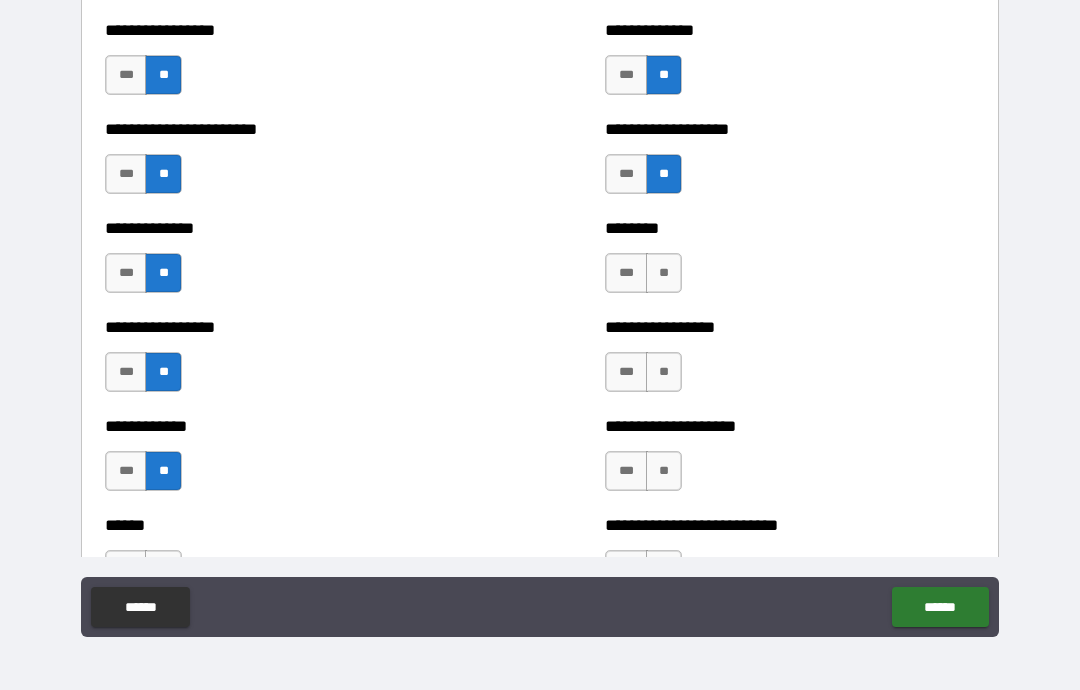 click on "**" at bounding box center (664, 273) 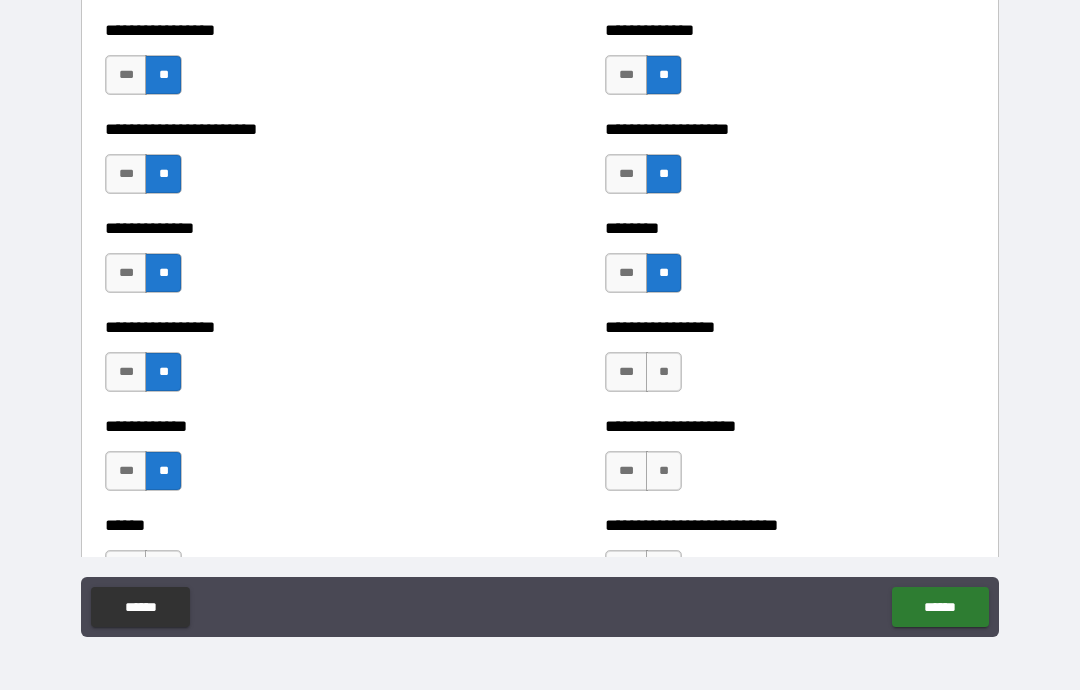 click on "**" at bounding box center [664, 372] 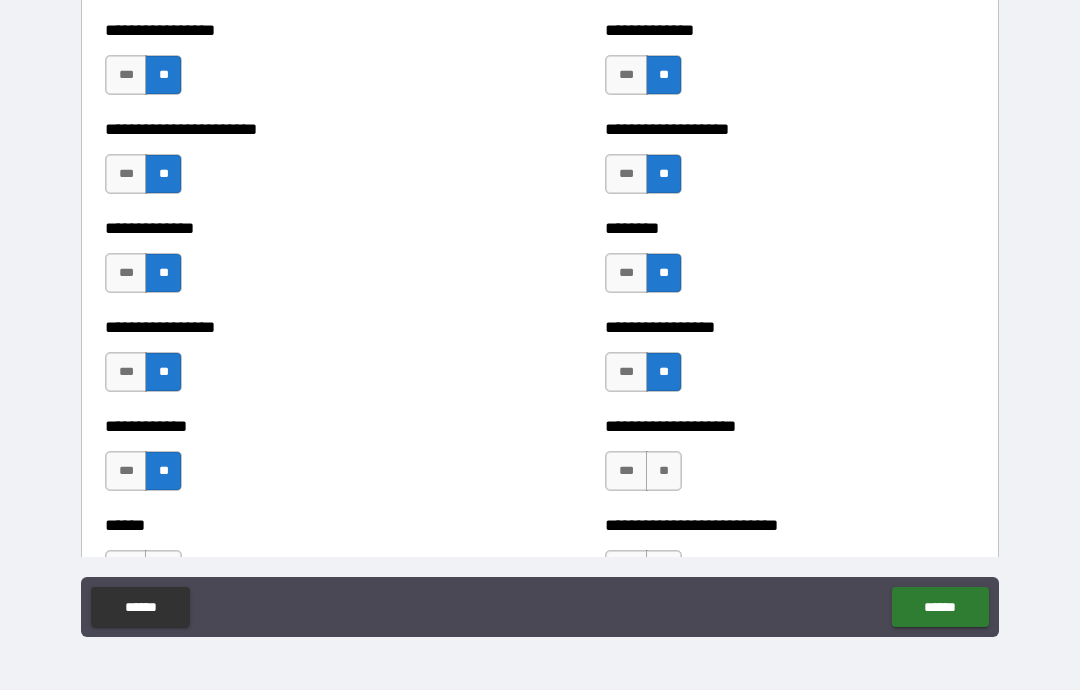 click on "**" at bounding box center [664, 471] 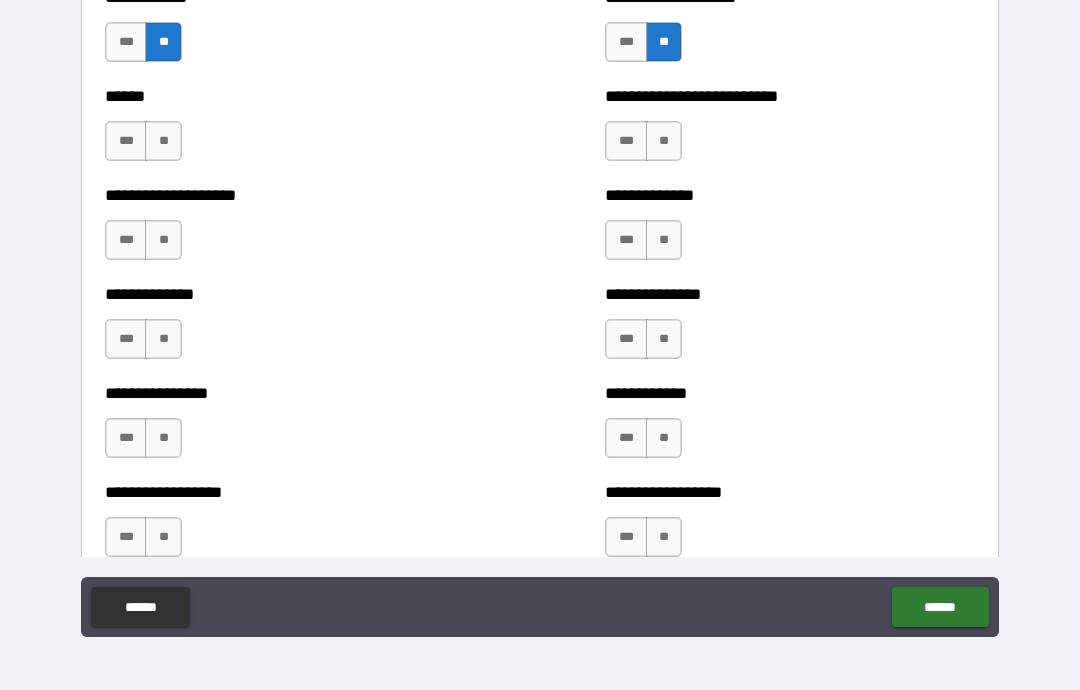 scroll, scrollTop: 4103, scrollLeft: 0, axis: vertical 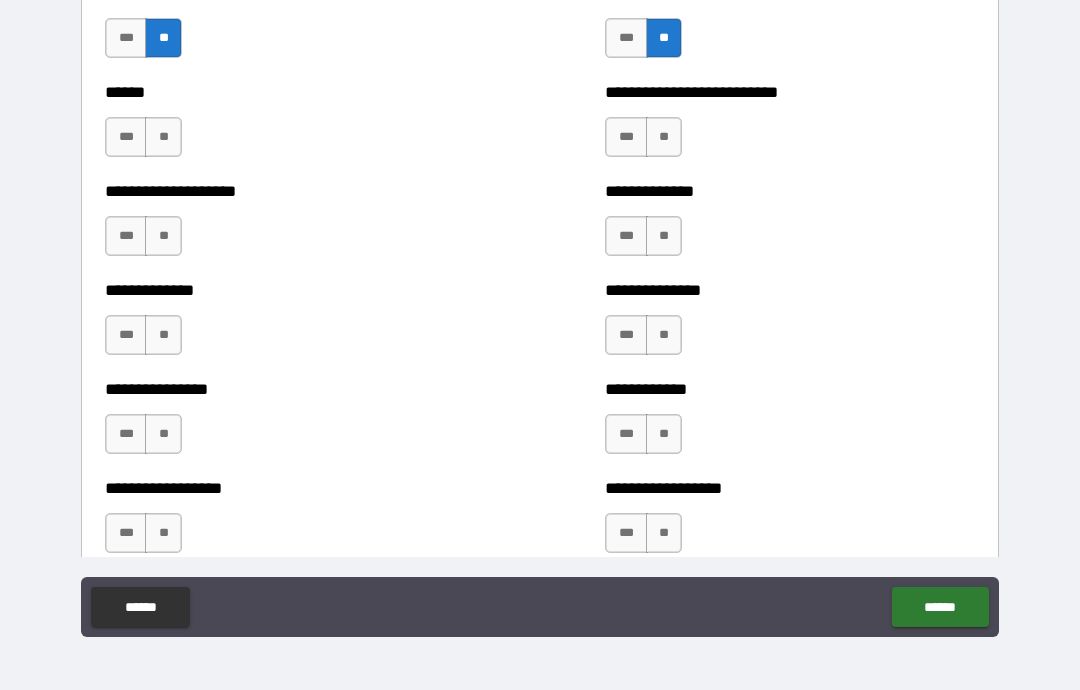 click on "**" at bounding box center [163, 137] 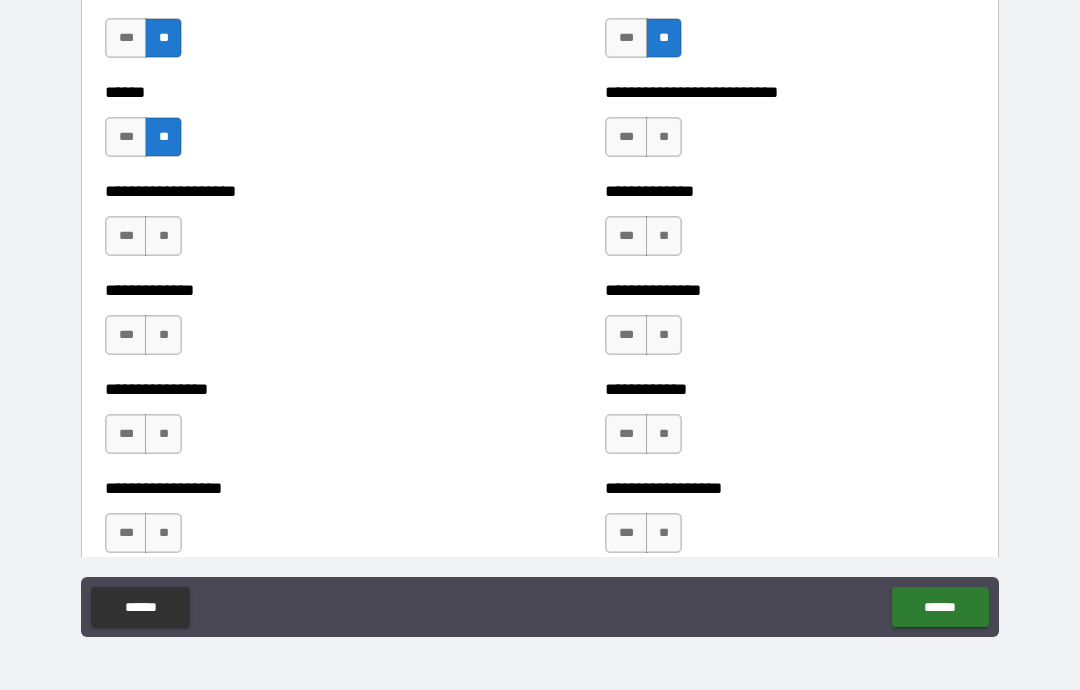 click on "**" at bounding box center (163, 236) 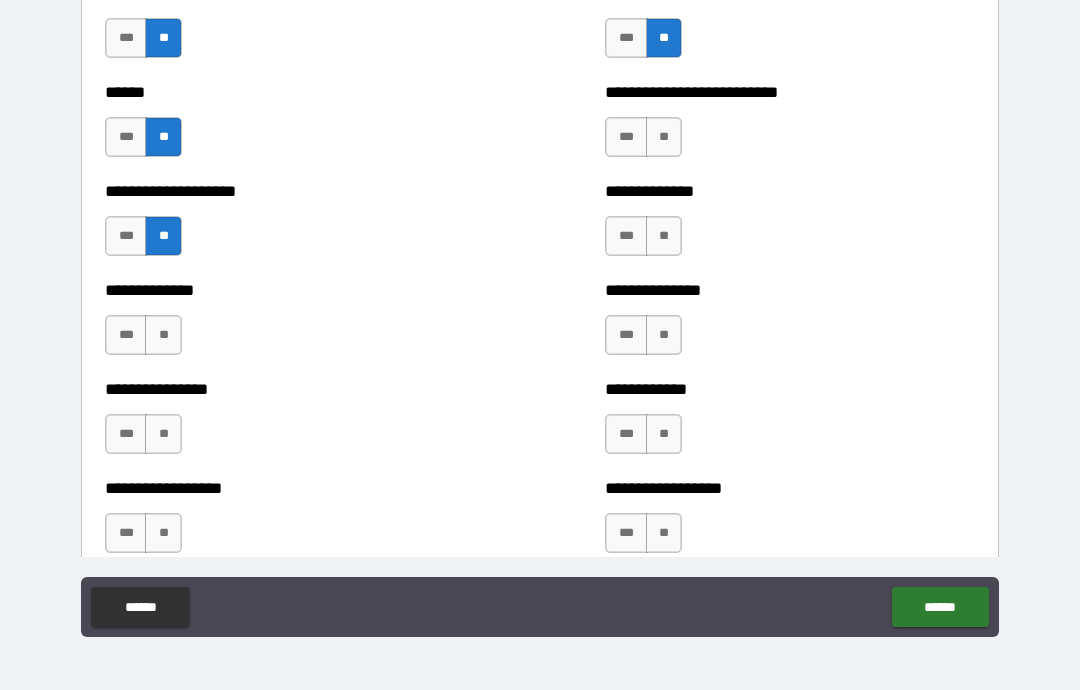 click on "**" at bounding box center (163, 335) 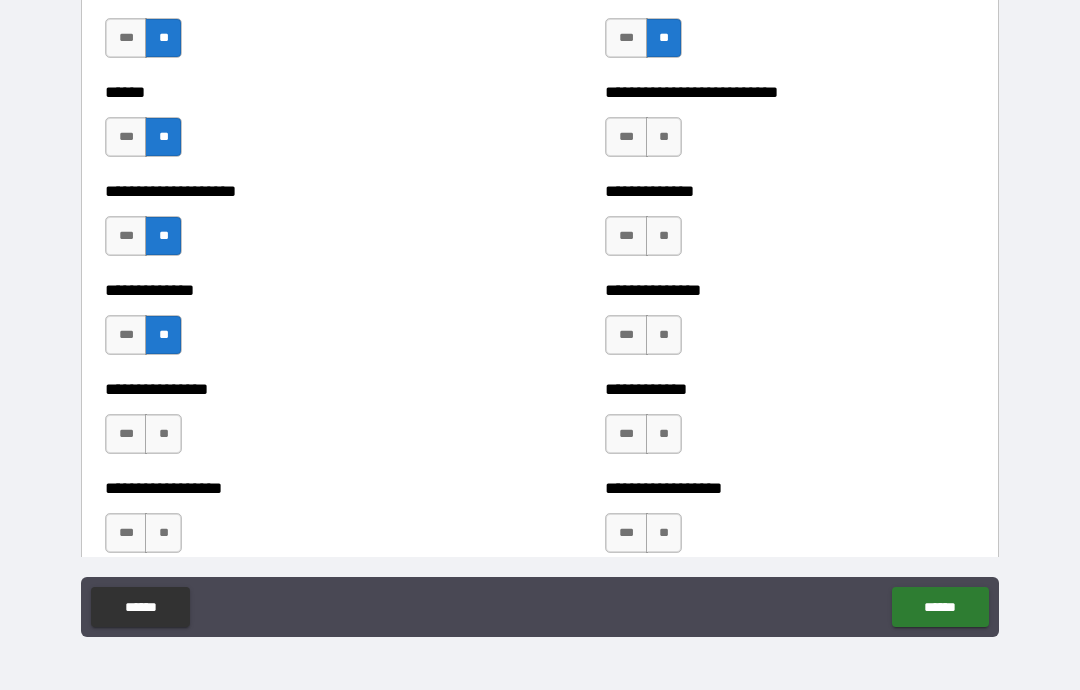 click on "**" at bounding box center (163, 434) 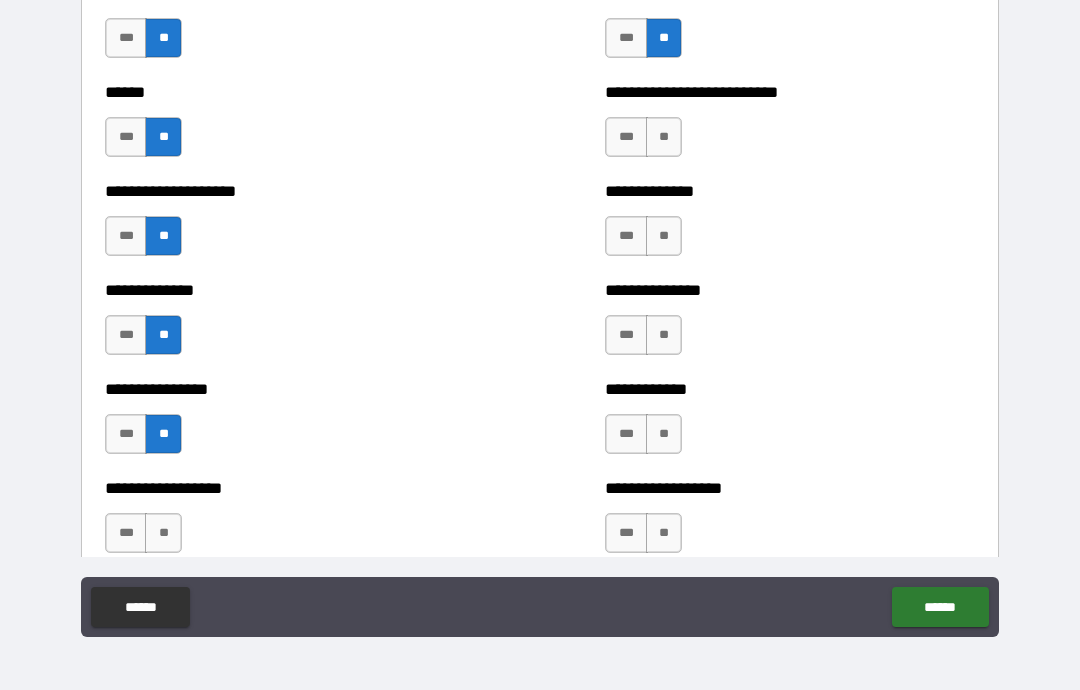 click on "**" at bounding box center (163, 533) 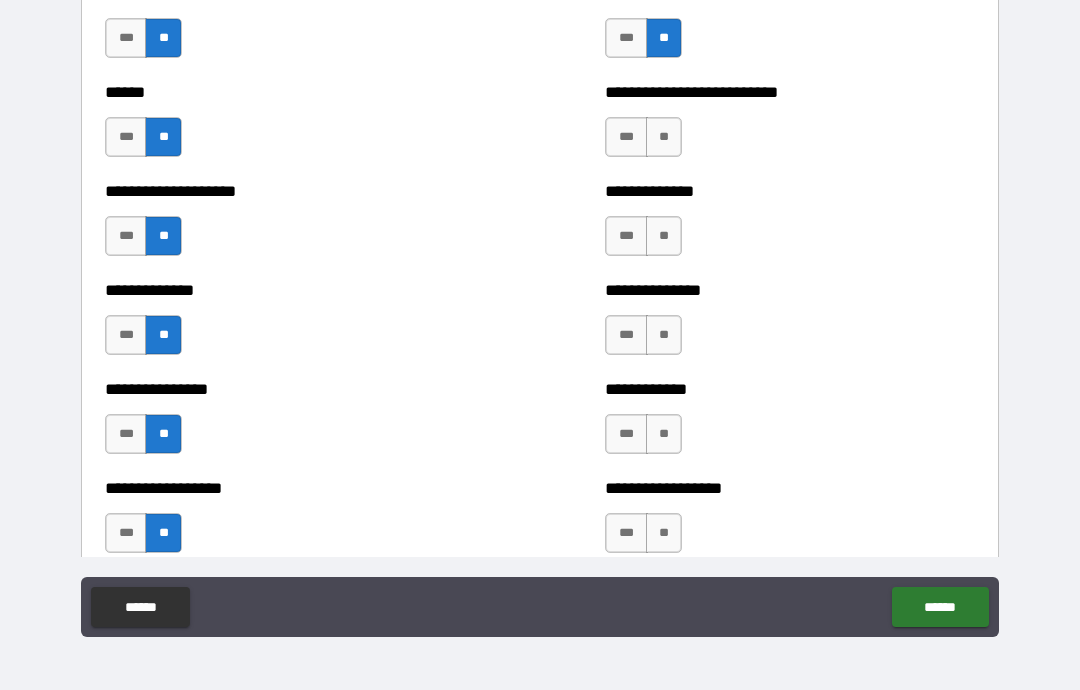 click on "**" at bounding box center (664, 137) 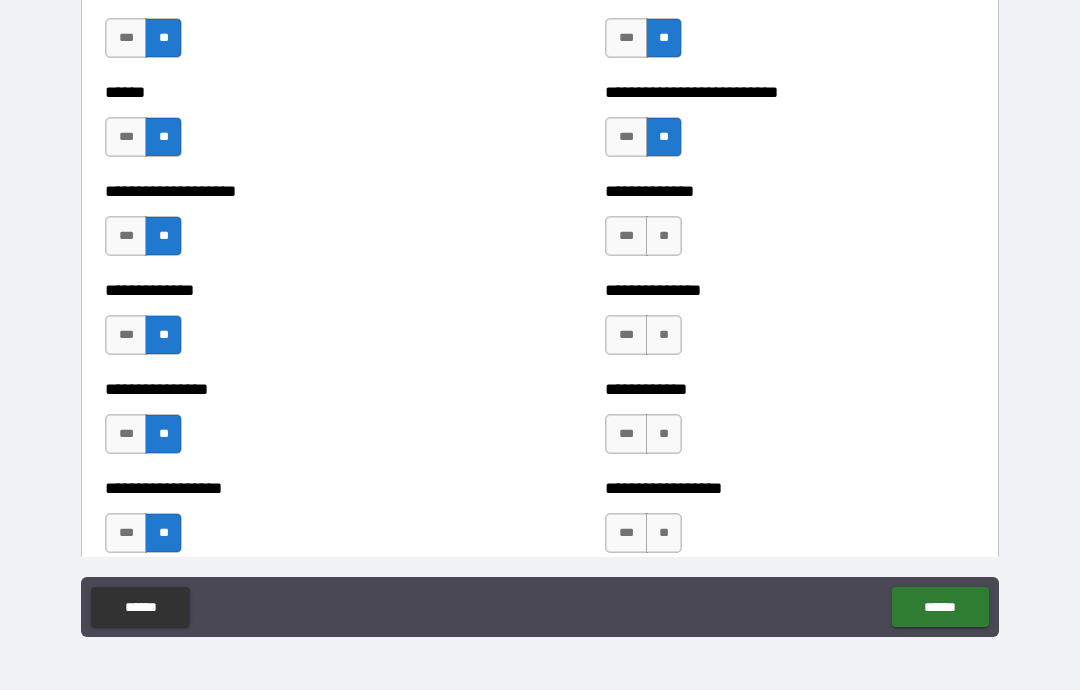 click on "**" at bounding box center [664, 236] 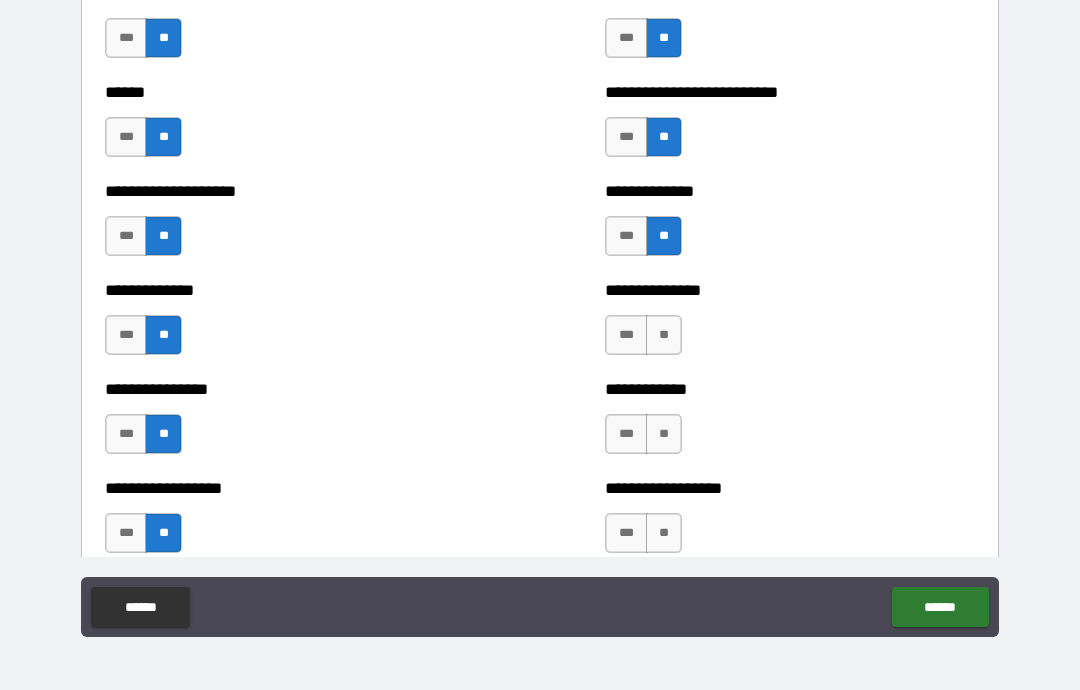 click on "**" at bounding box center [664, 335] 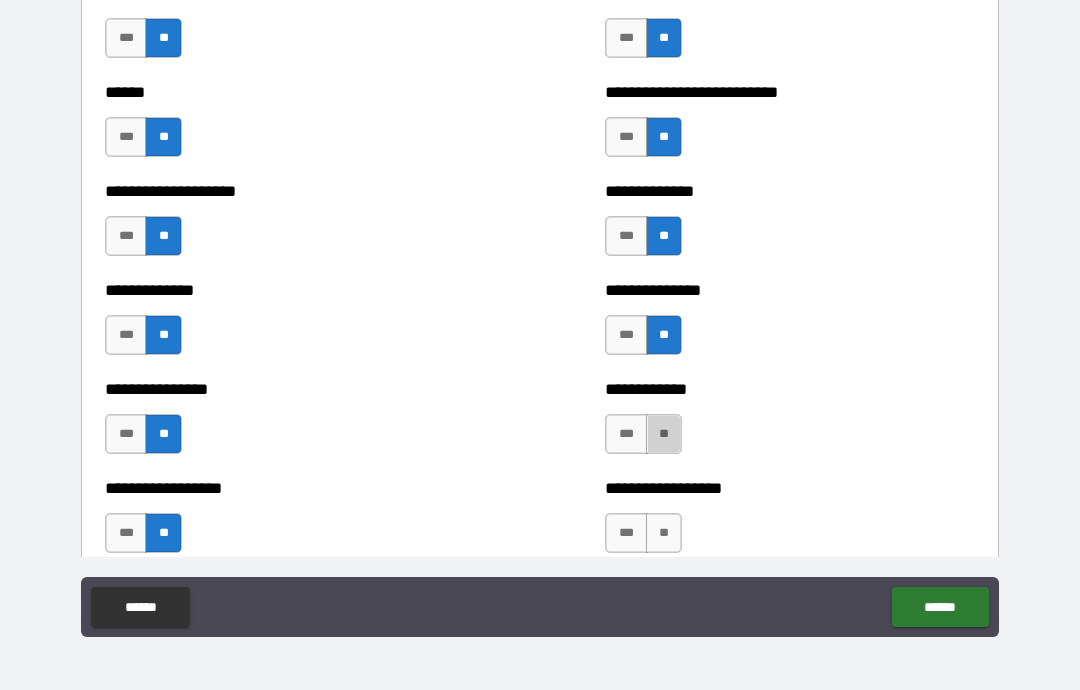 click on "**" at bounding box center (664, 434) 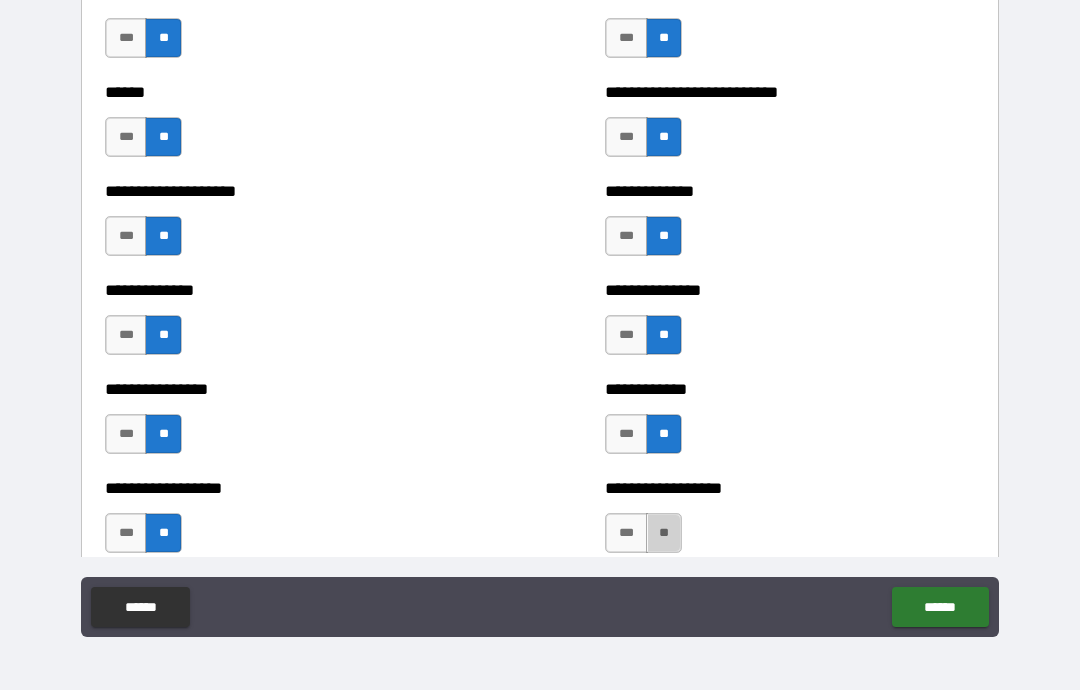 click on "**" at bounding box center [664, 533] 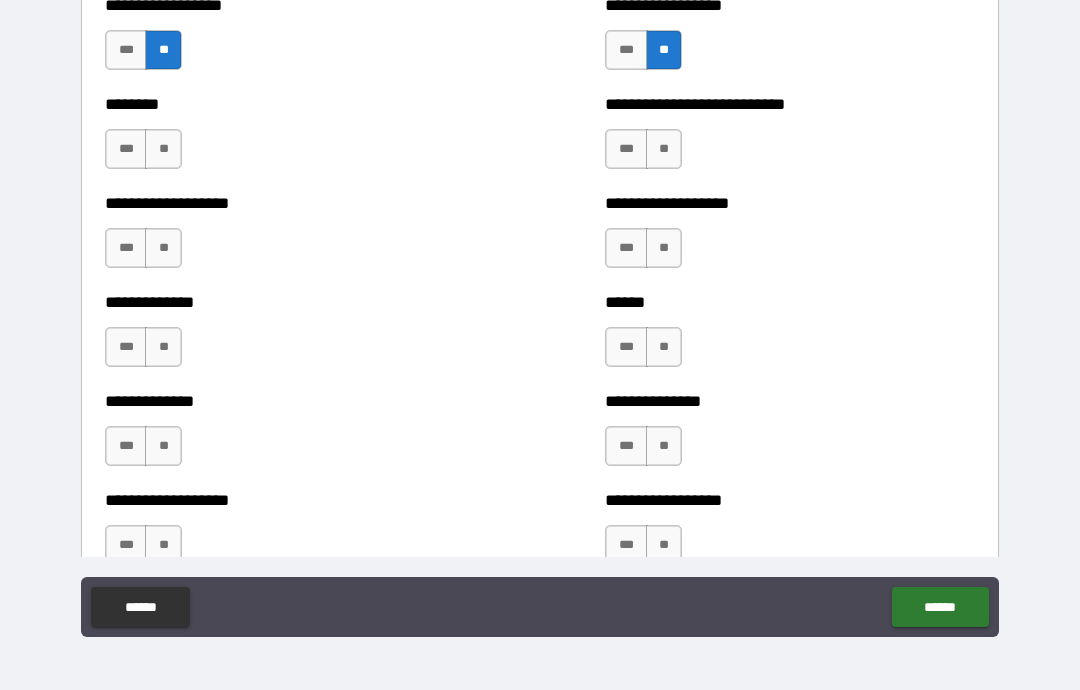 scroll, scrollTop: 4587, scrollLeft: 0, axis: vertical 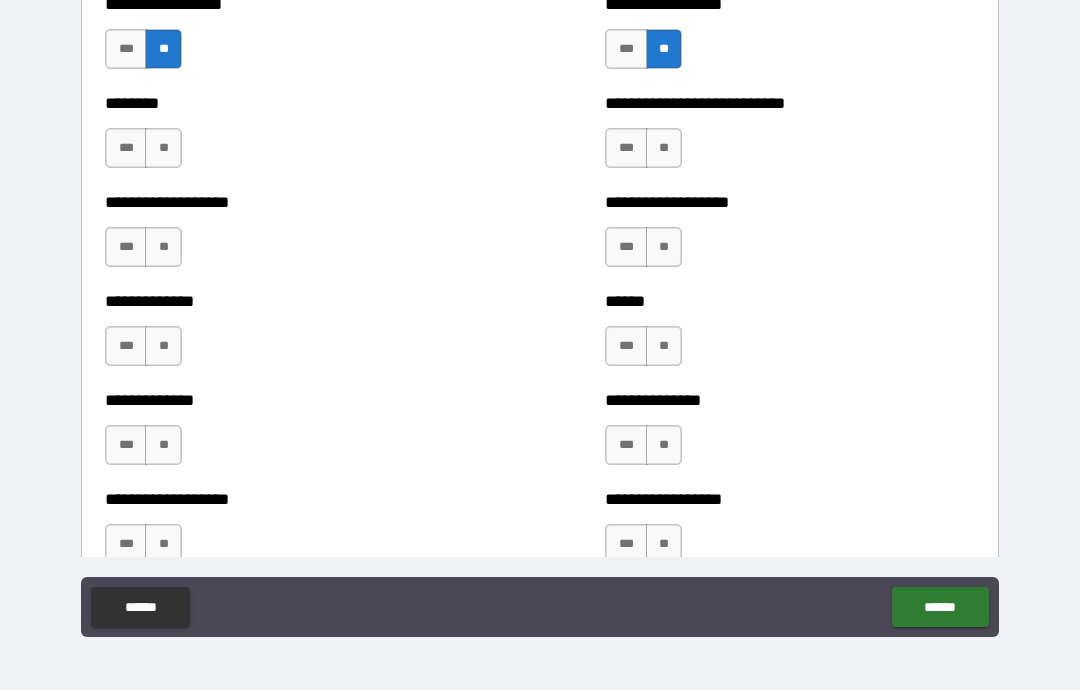 click on "**" at bounding box center (163, 148) 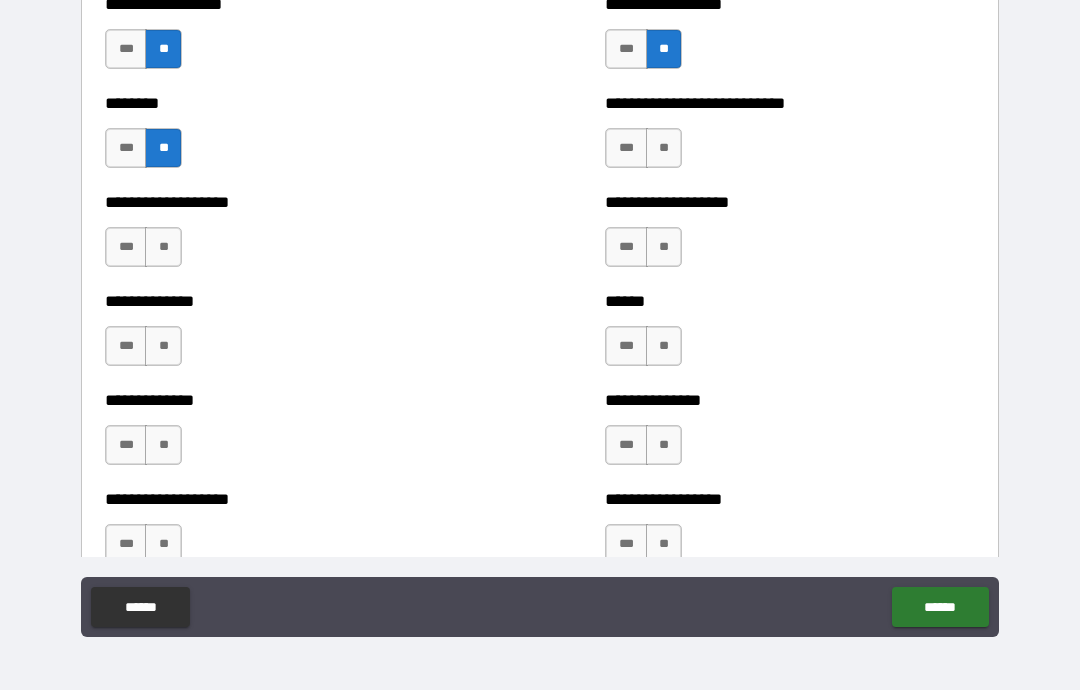 click on "**" at bounding box center [163, 247] 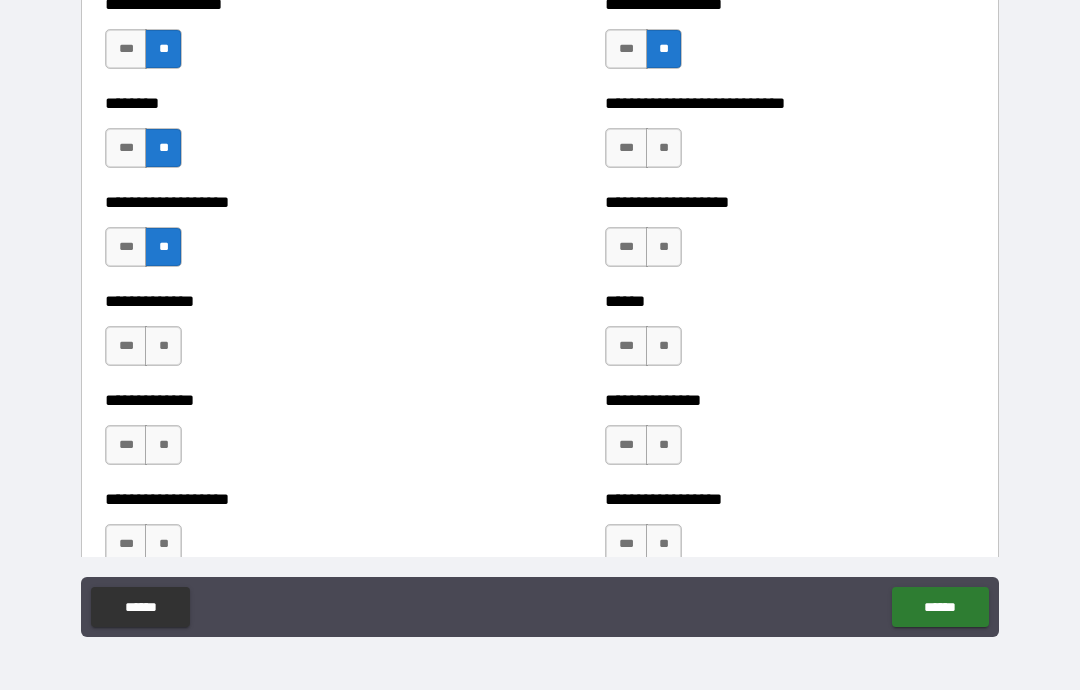 click on "**" at bounding box center (163, 346) 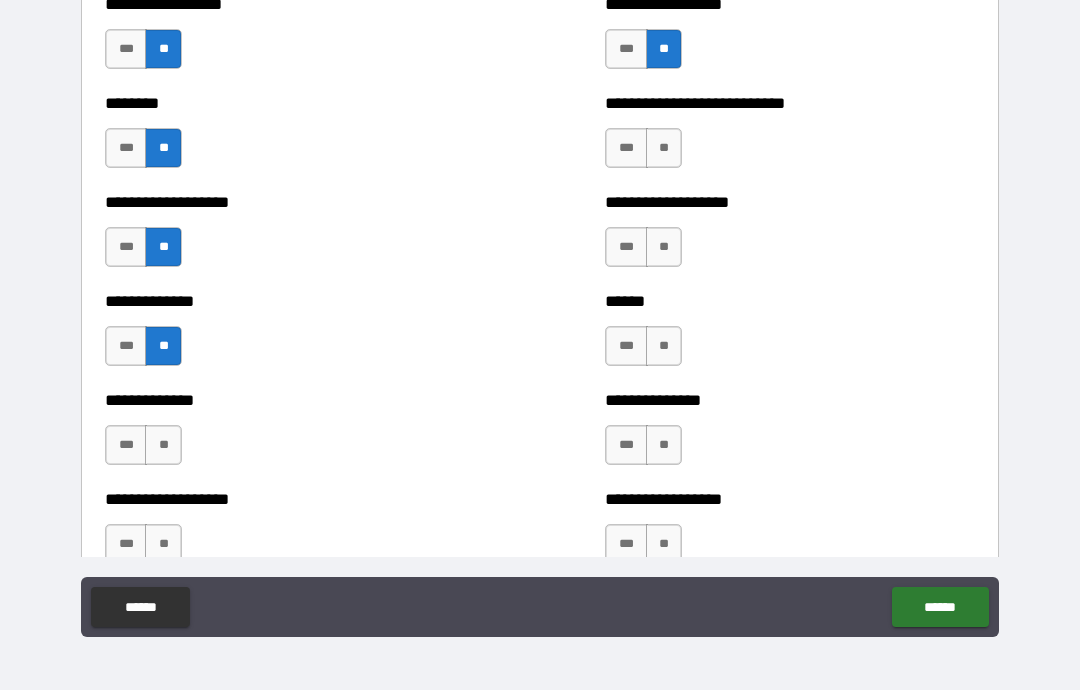 click on "**" at bounding box center [163, 445] 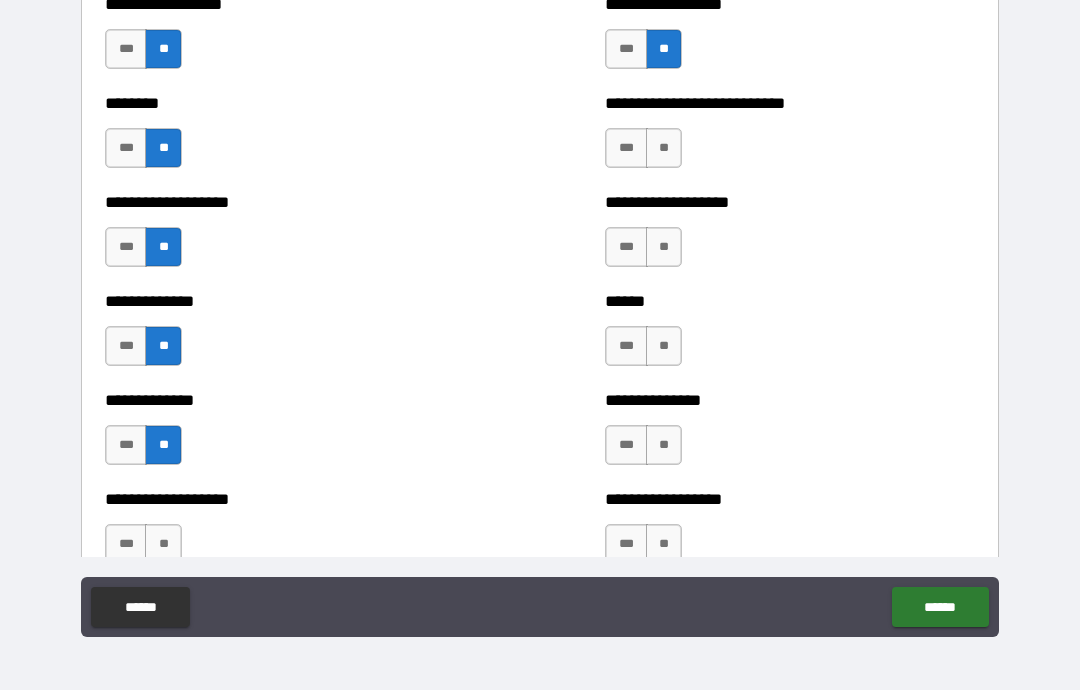 click on "**" at bounding box center [163, 544] 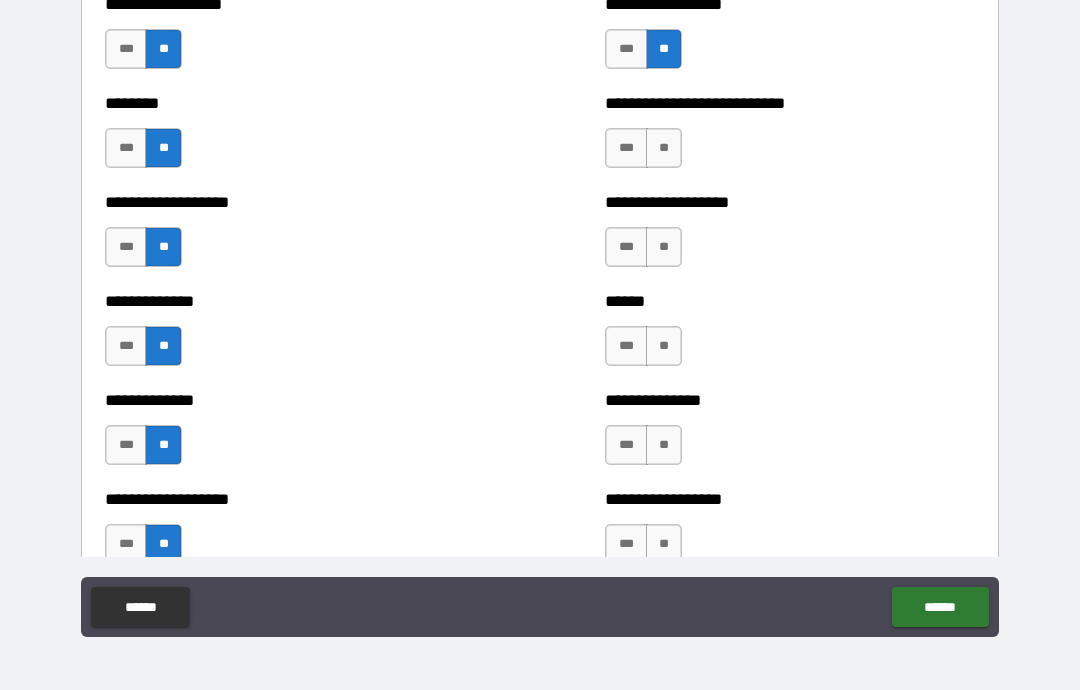 click on "**" at bounding box center [664, 148] 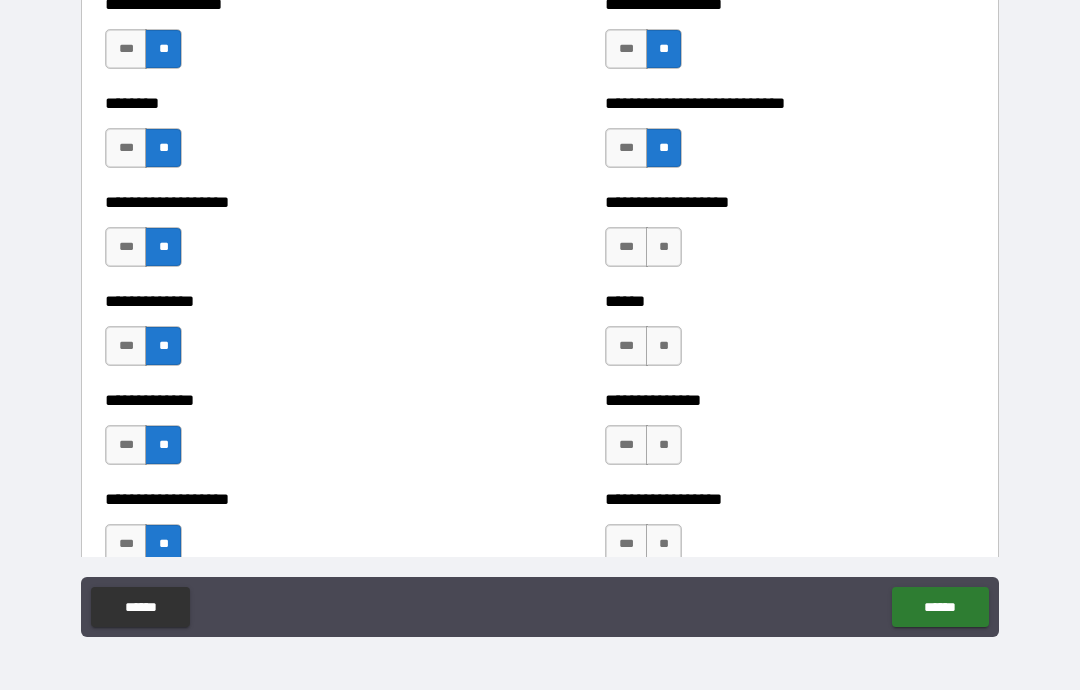 click on "**" at bounding box center (664, 247) 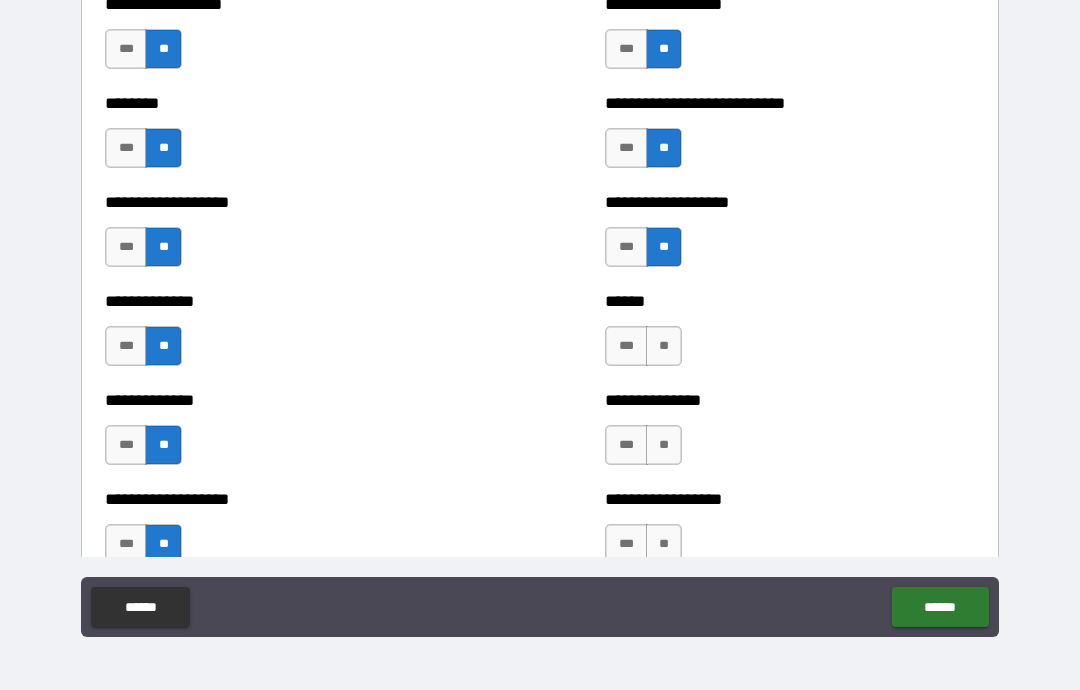 click on "**" at bounding box center (664, 346) 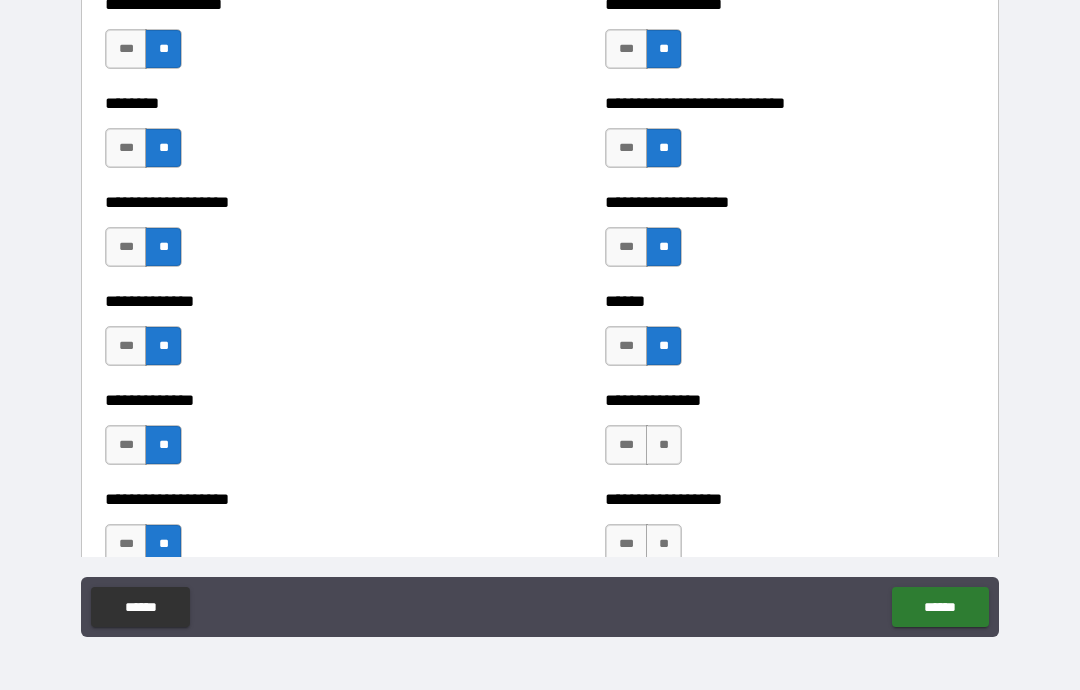 click on "**" at bounding box center (664, 445) 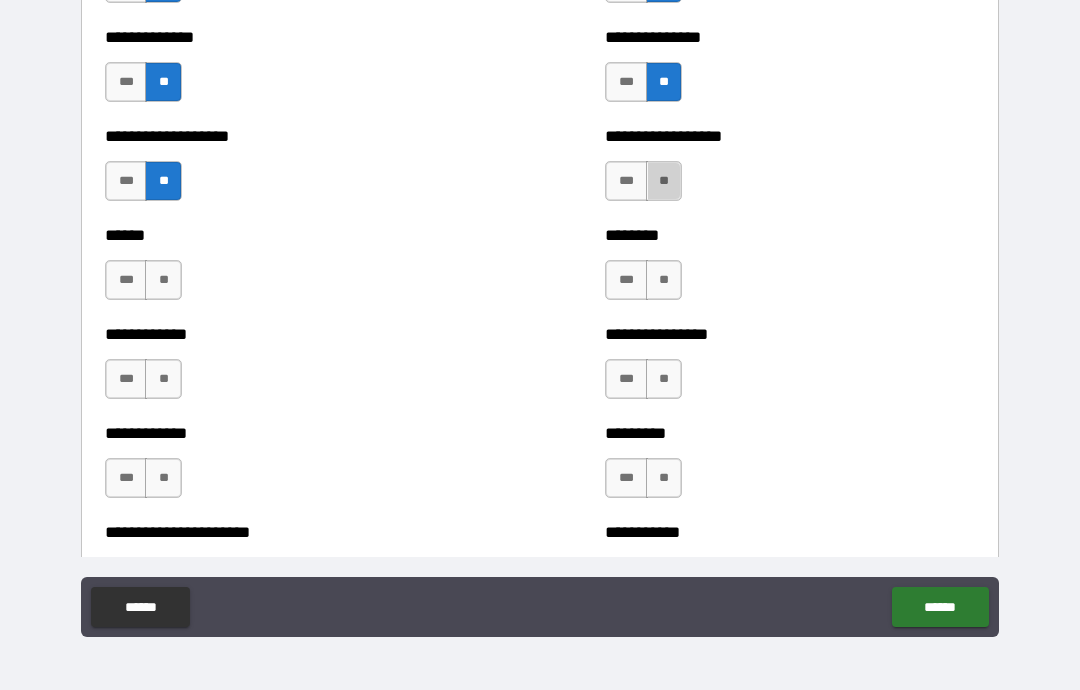 scroll, scrollTop: 4977, scrollLeft: 0, axis: vertical 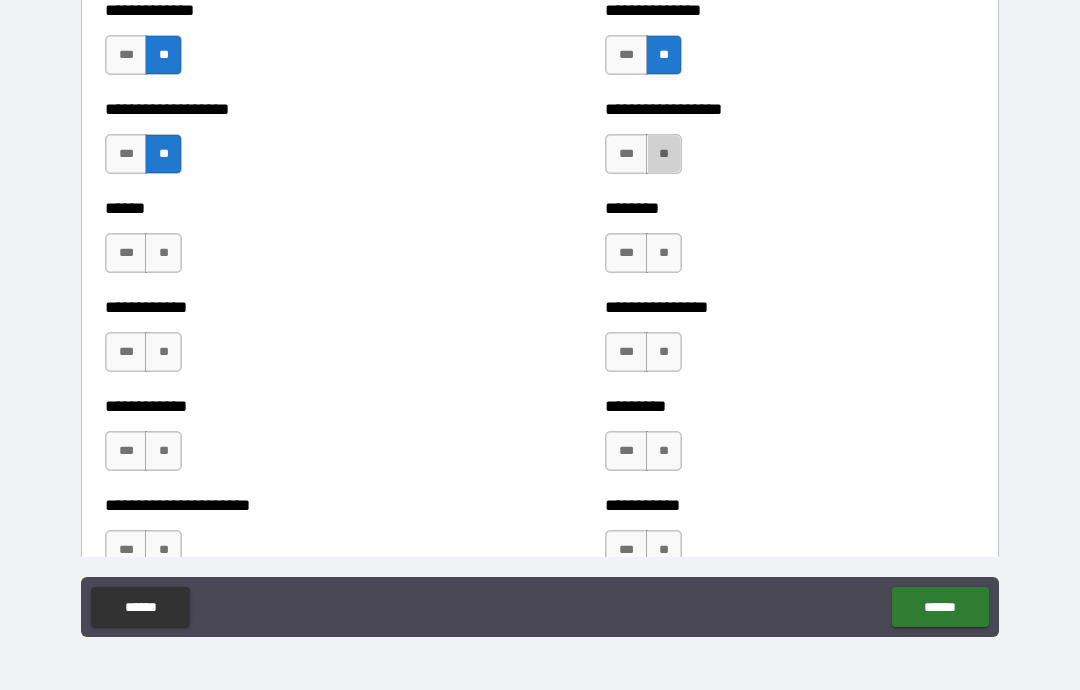 click on "**" at bounding box center (664, 154) 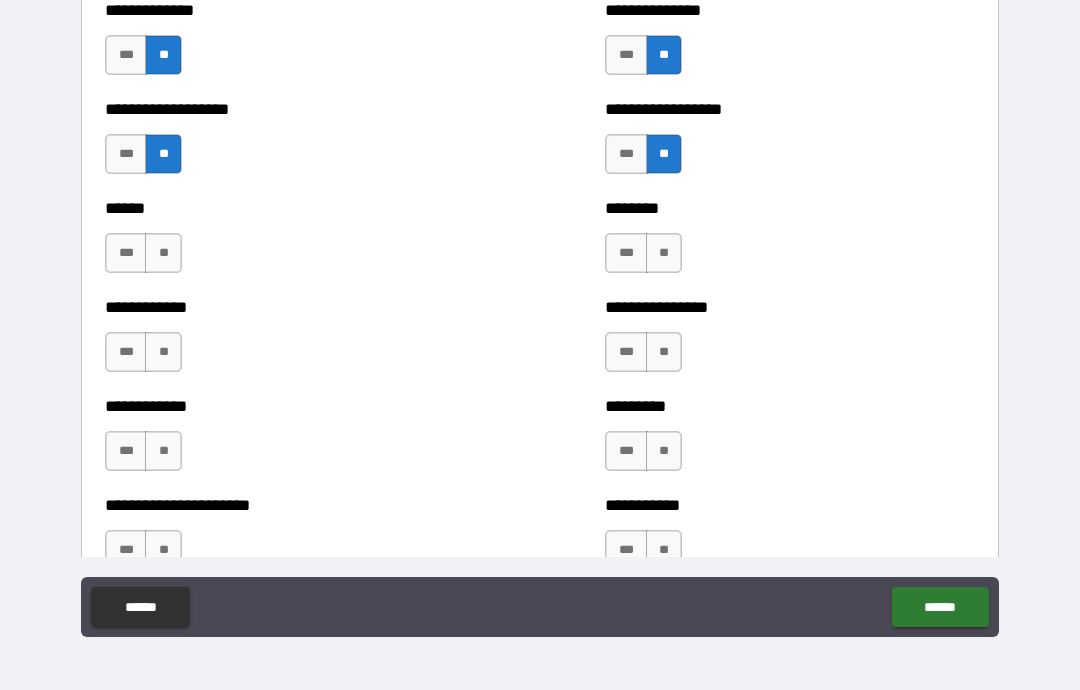 click on "**" at bounding box center [664, 253] 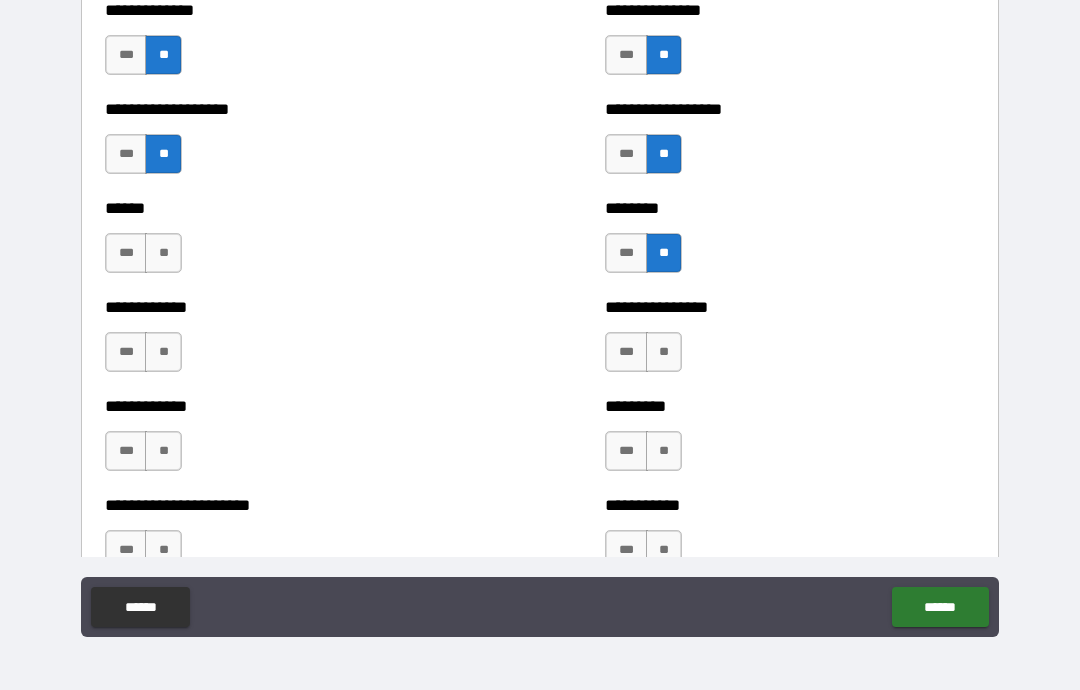 click on "**" at bounding box center [664, 352] 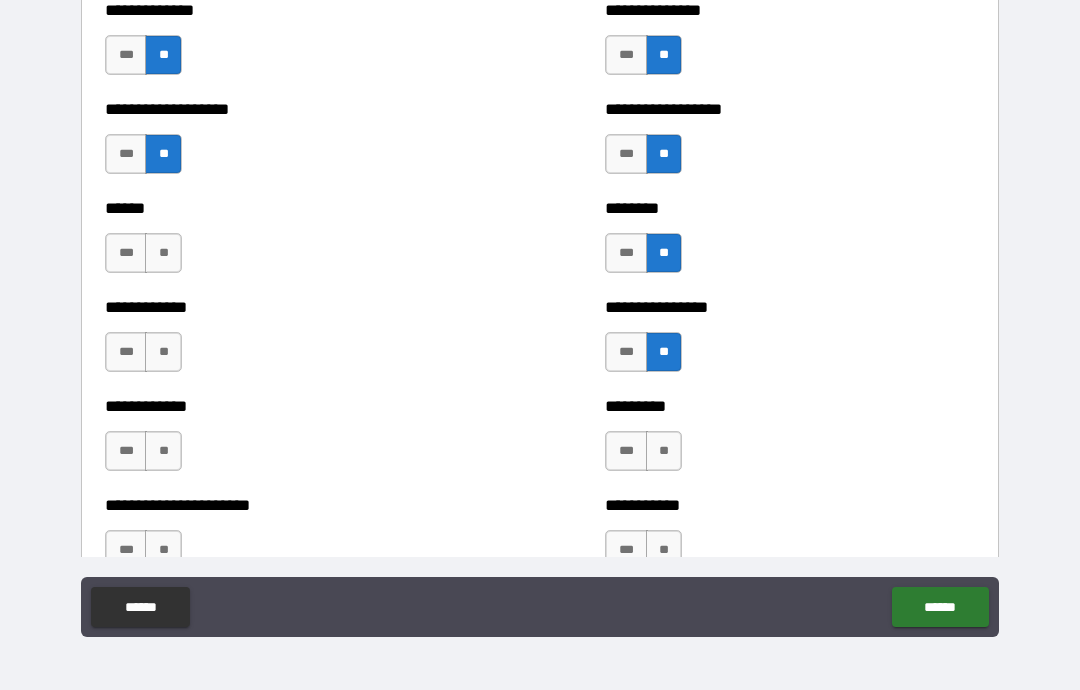 click on "**" at bounding box center [664, 451] 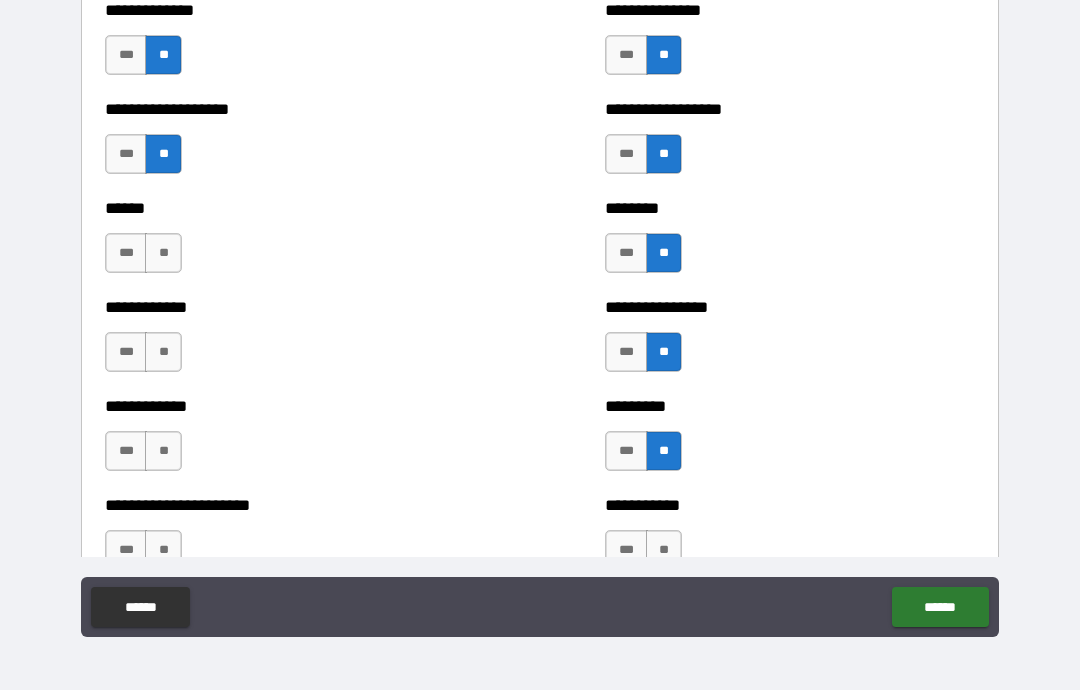 click on "**" at bounding box center [664, 550] 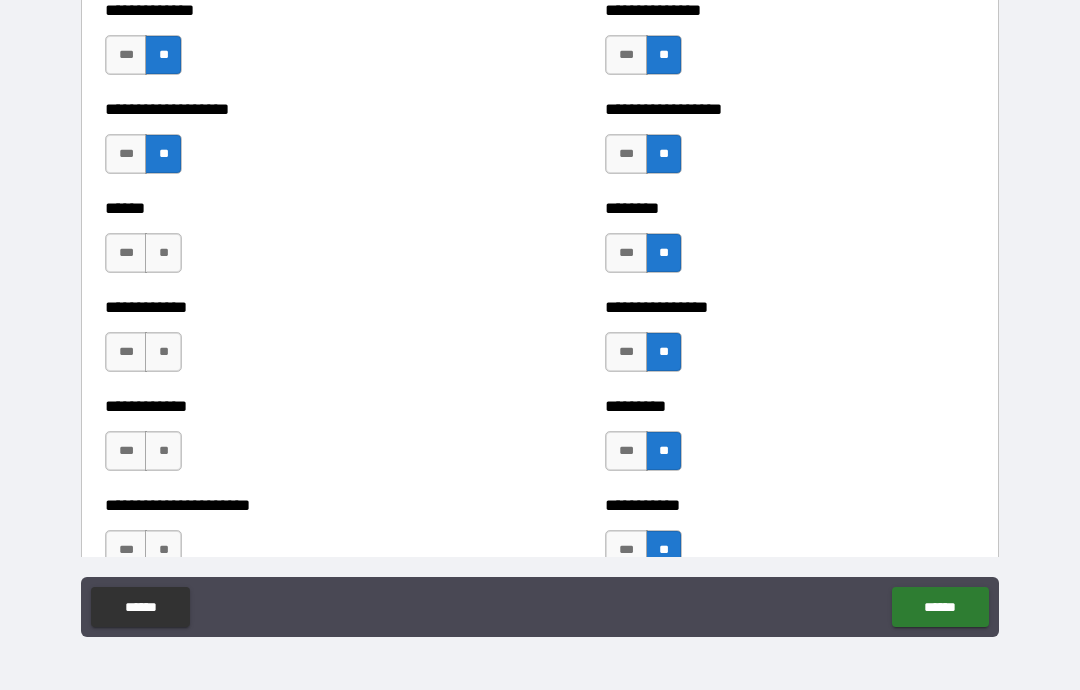 click on "**" at bounding box center [163, 253] 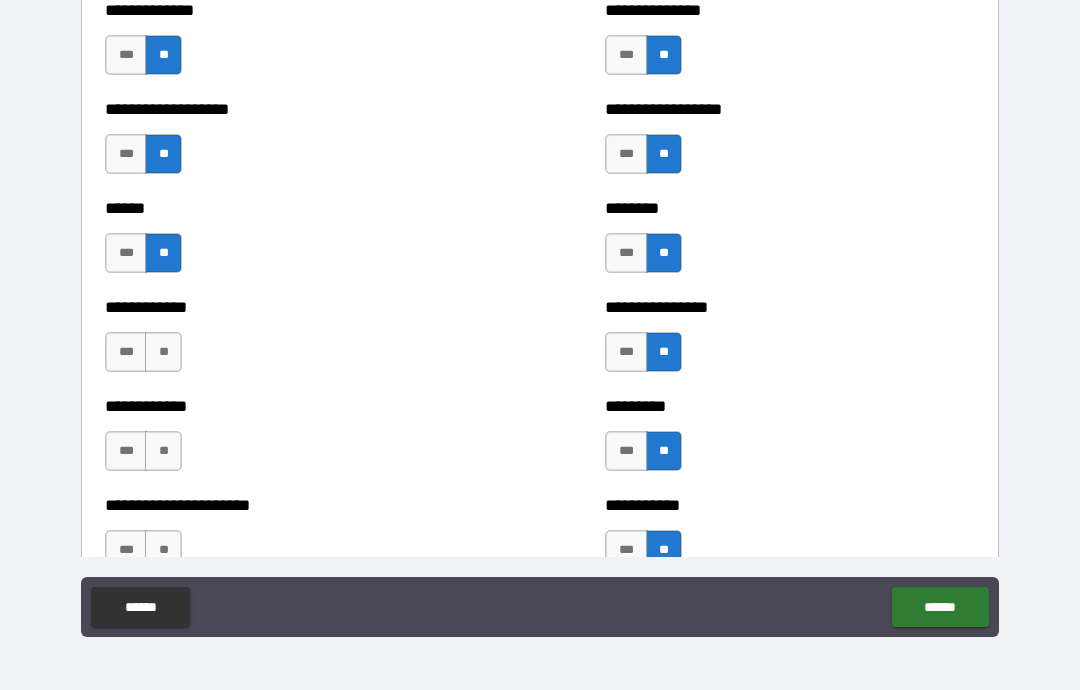 click on "**" at bounding box center (163, 352) 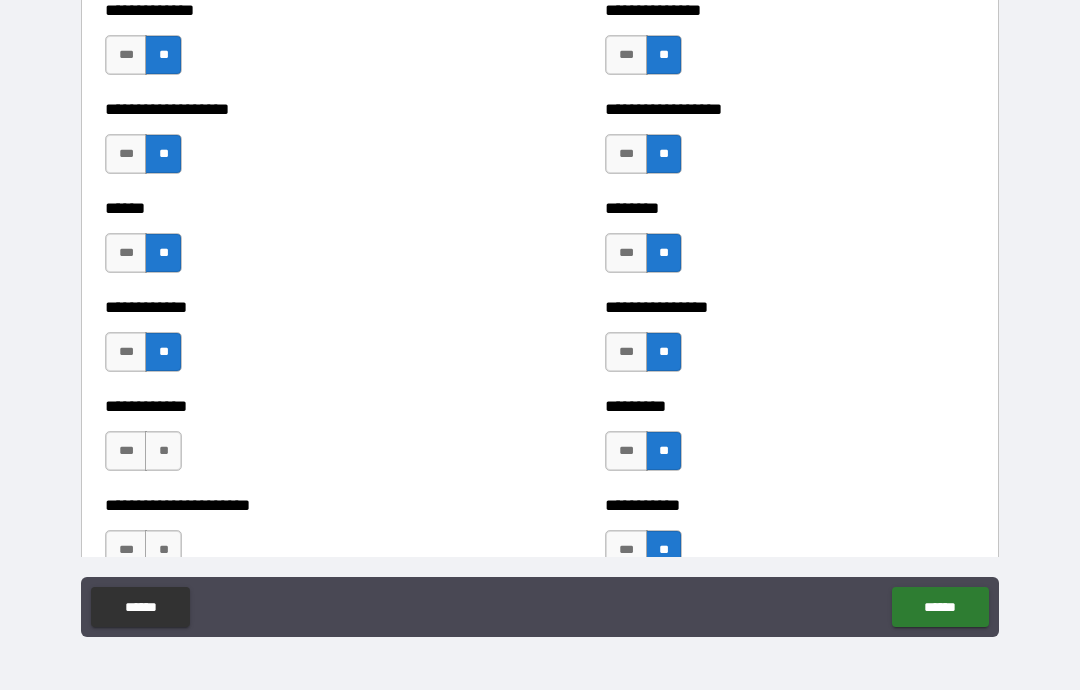 click on "**" at bounding box center (163, 451) 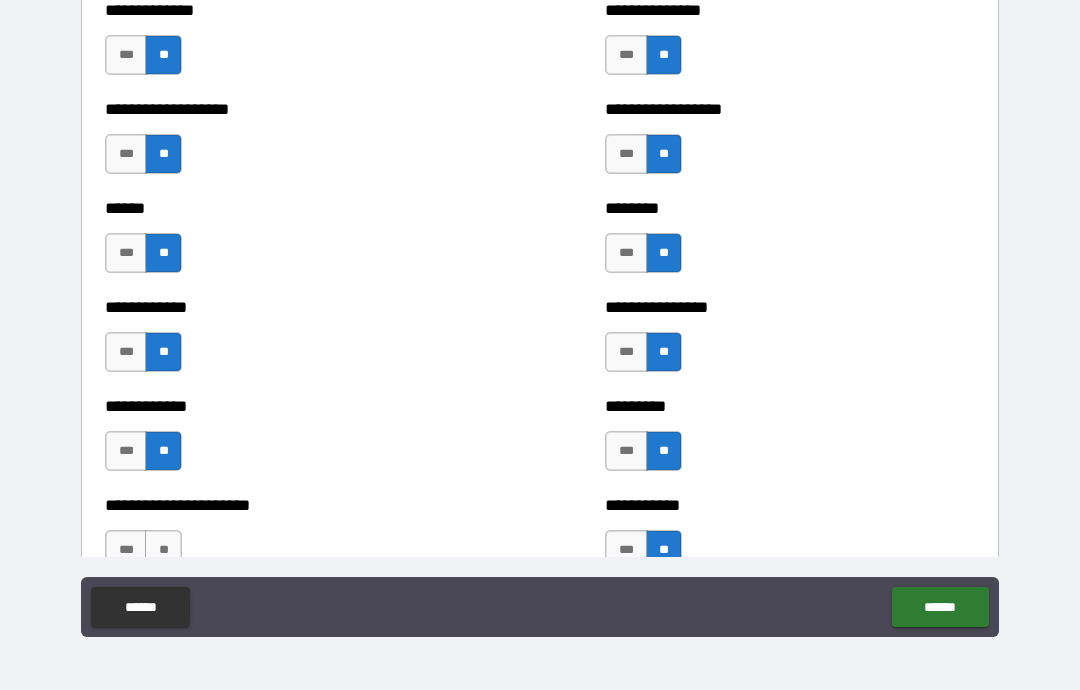click on "**" at bounding box center [163, 550] 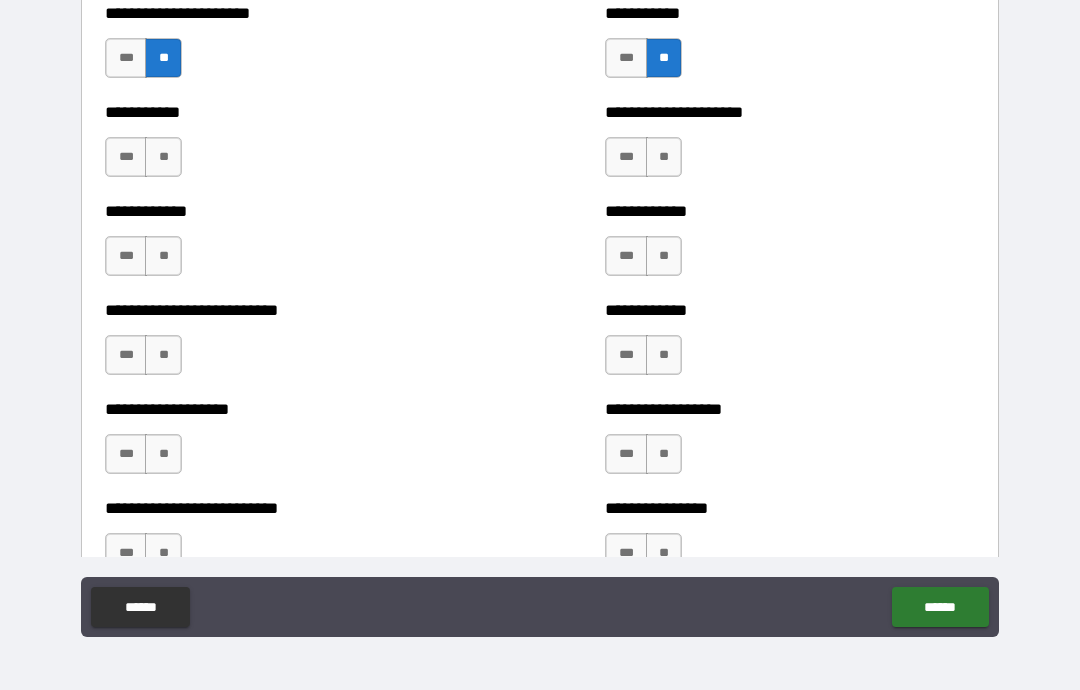 scroll, scrollTop: 5477, scrollLeft: 0, axis: vertical 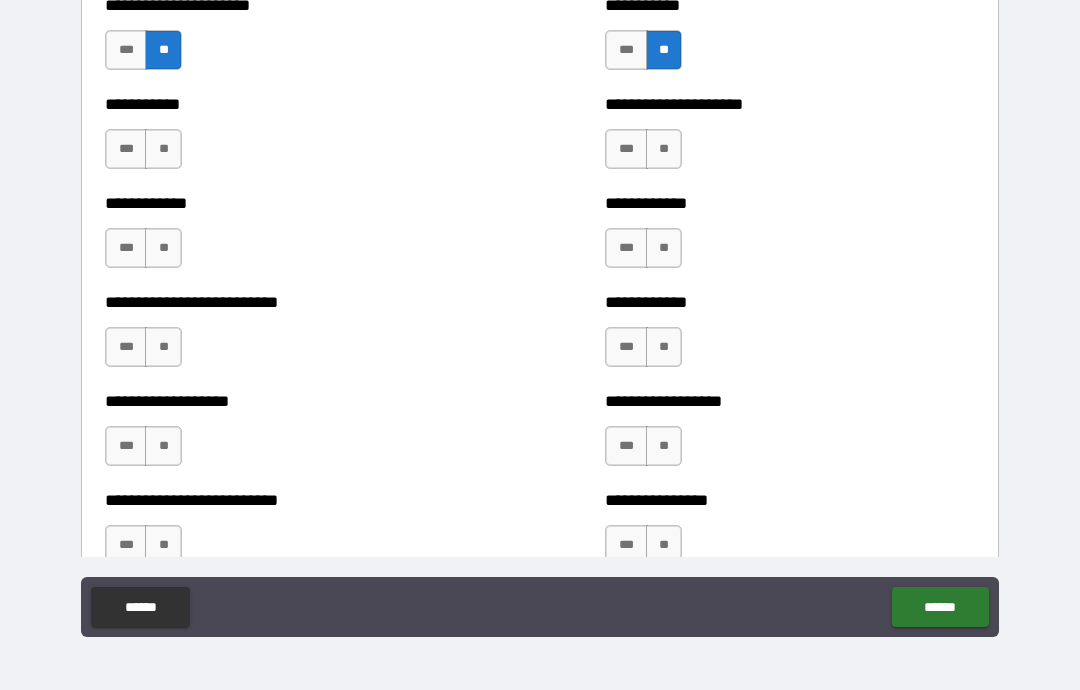 click on "**" at bounding box center (163, 149) 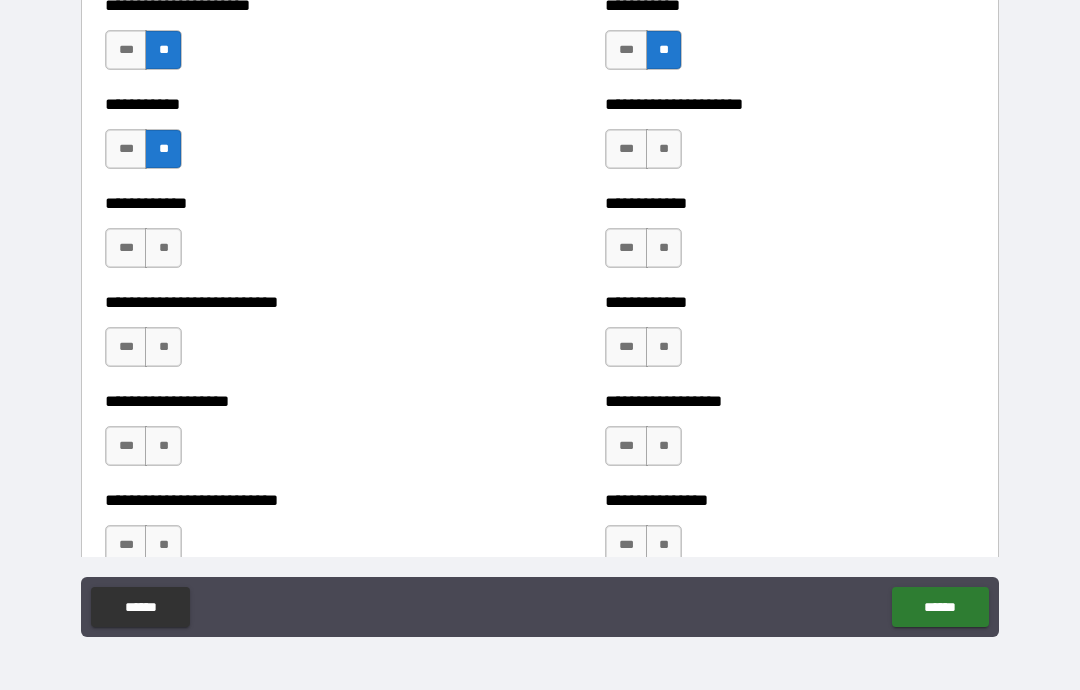 click on "**" at bounding box center (163, 248) 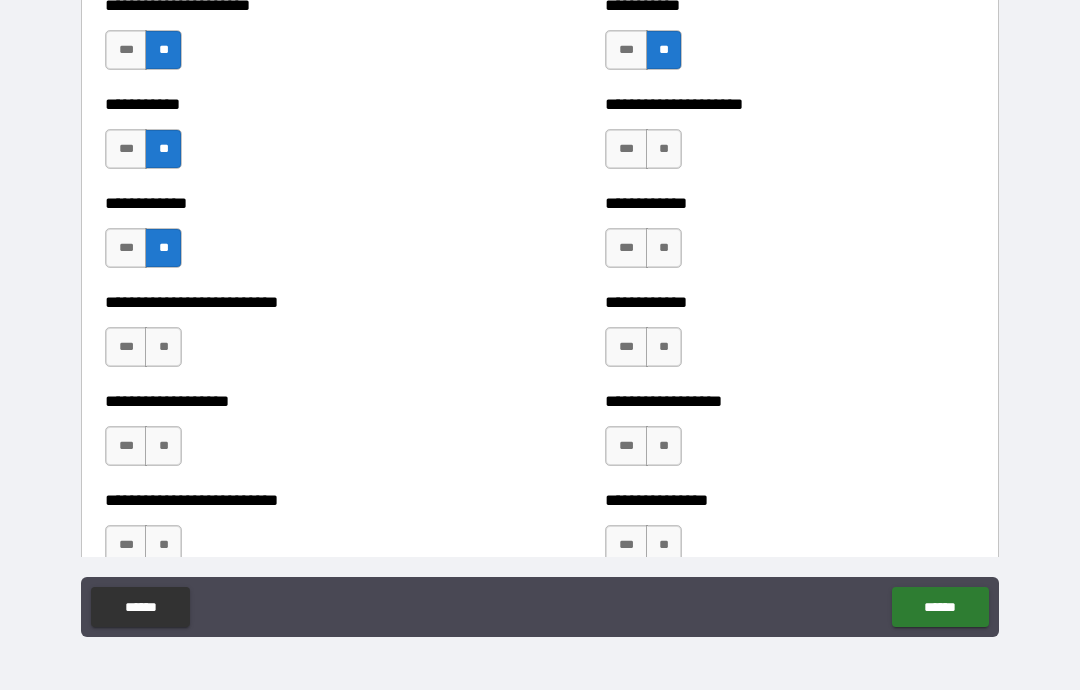 click on "**" at bounding box center [163, 347] 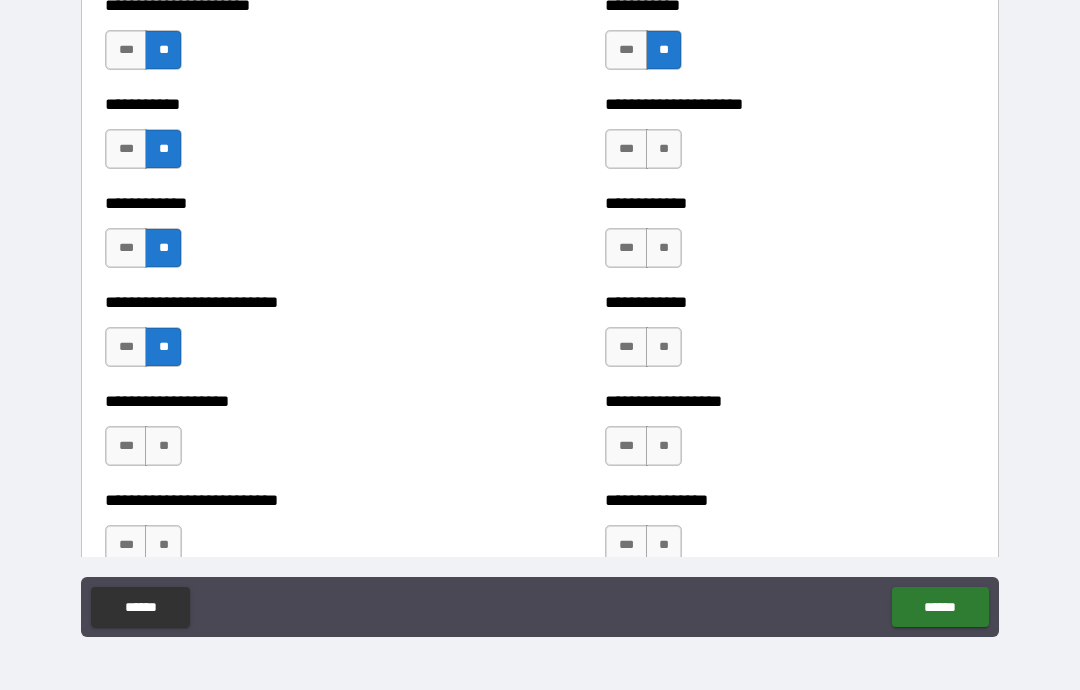 click on "**" at bounding box center [163, 545] 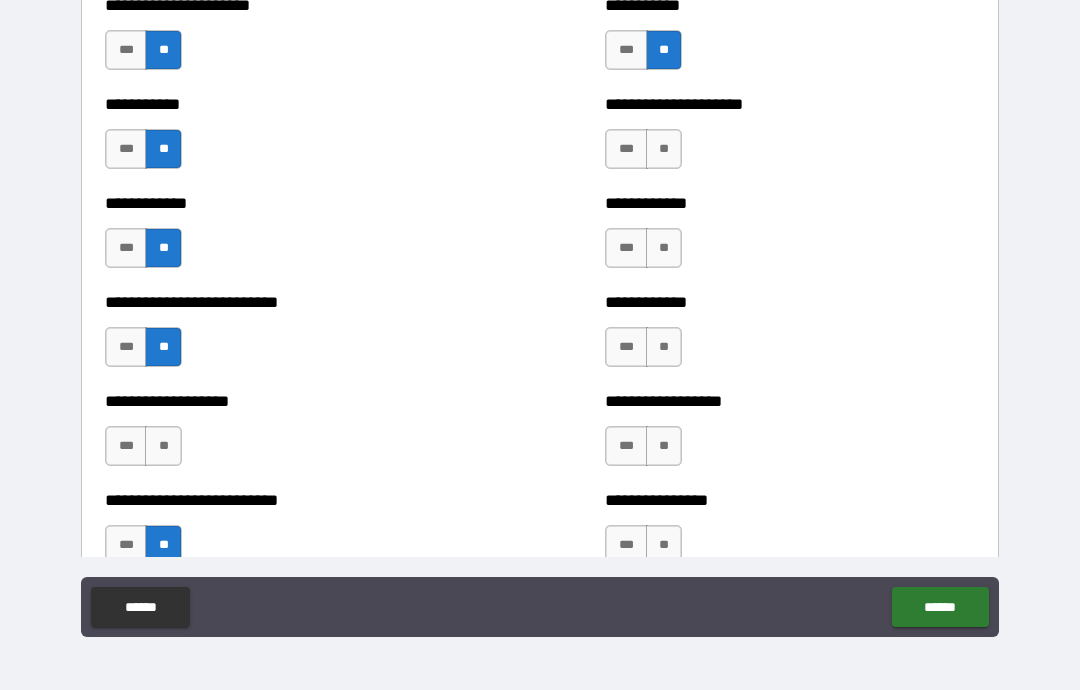 click on "**" at bounding box center [163, 446] 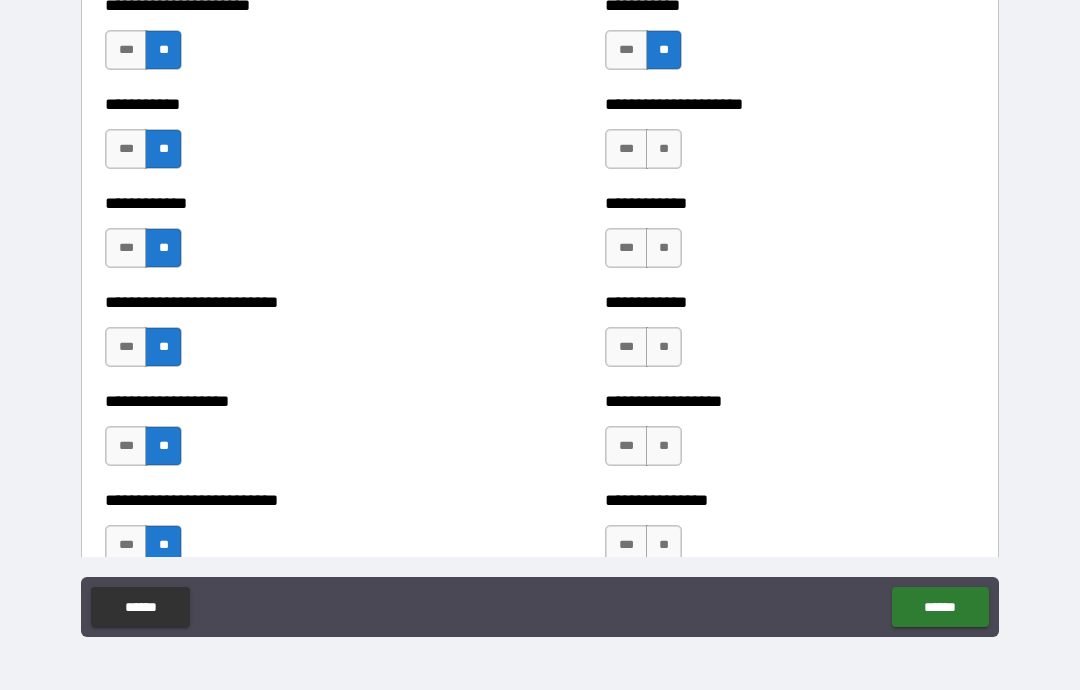 click on "**" at bounding box center [664, 149] 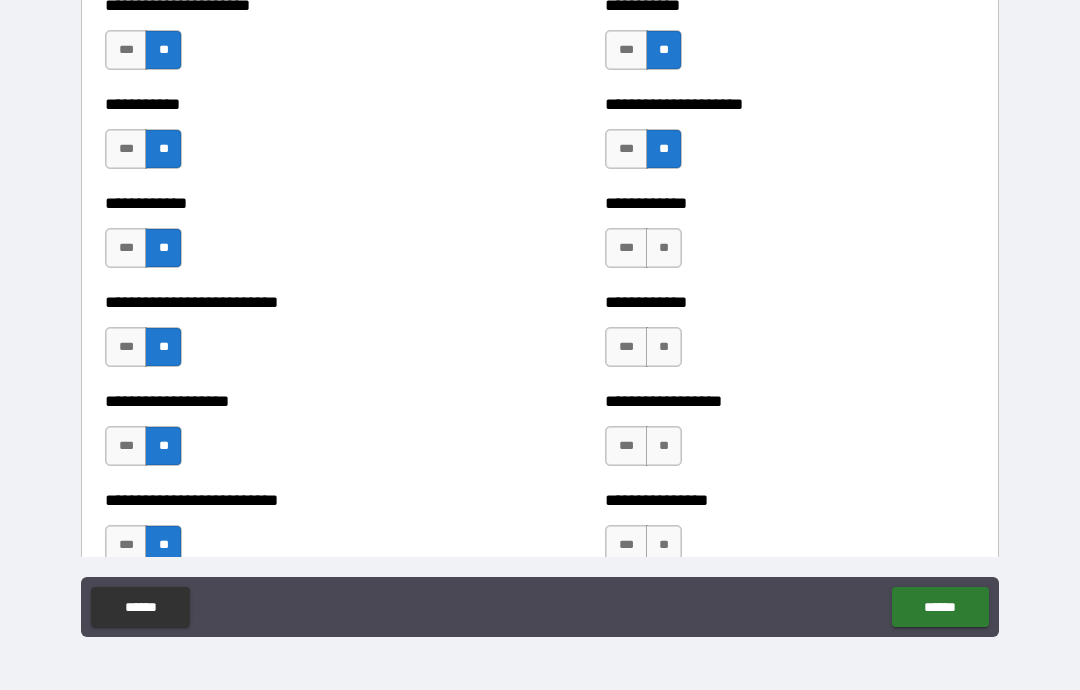click on "**" at bounding box center [664, 248] 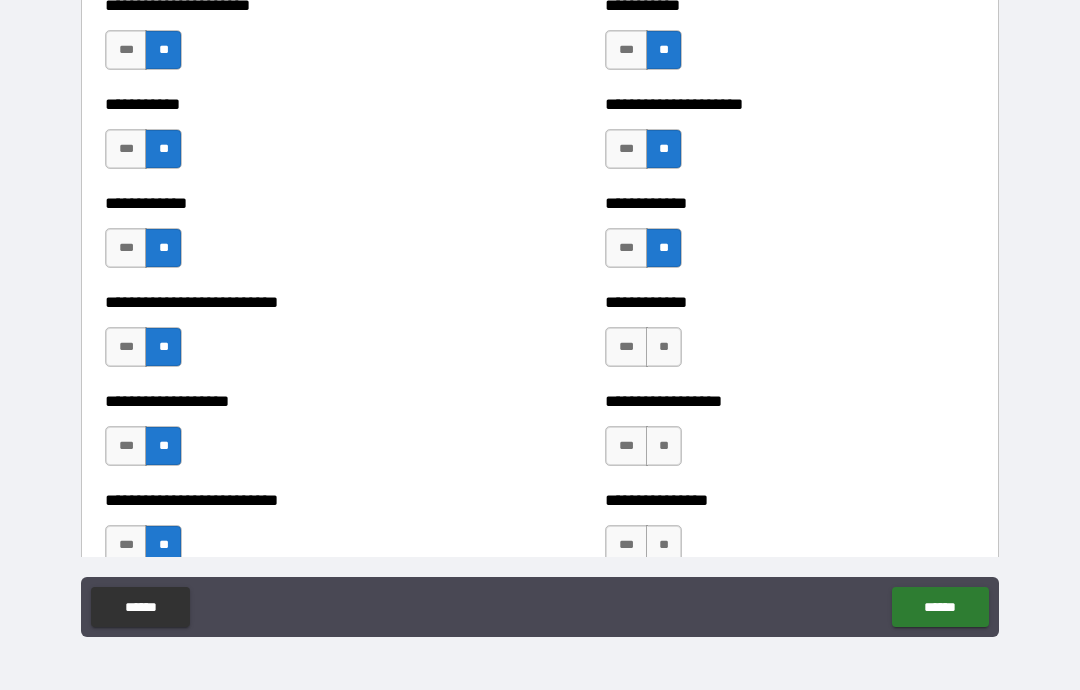 click on "**" at bounding box center [664, 347] 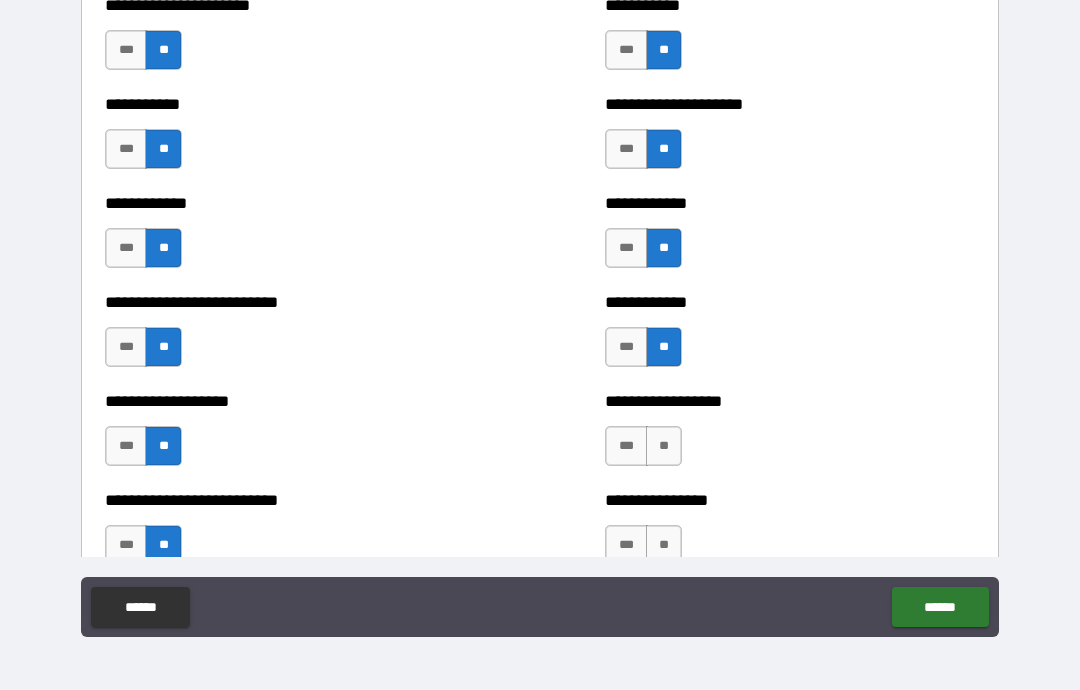 click on "**" at bounding box center (664, 446) 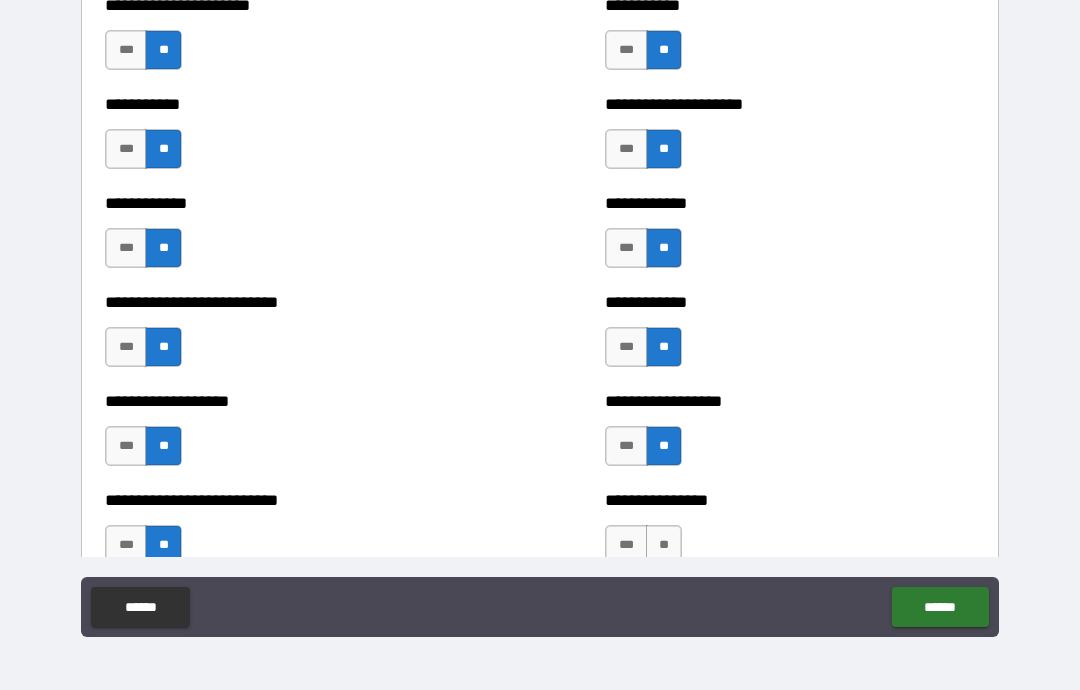 click on "**" at bounding box center (664, 545) 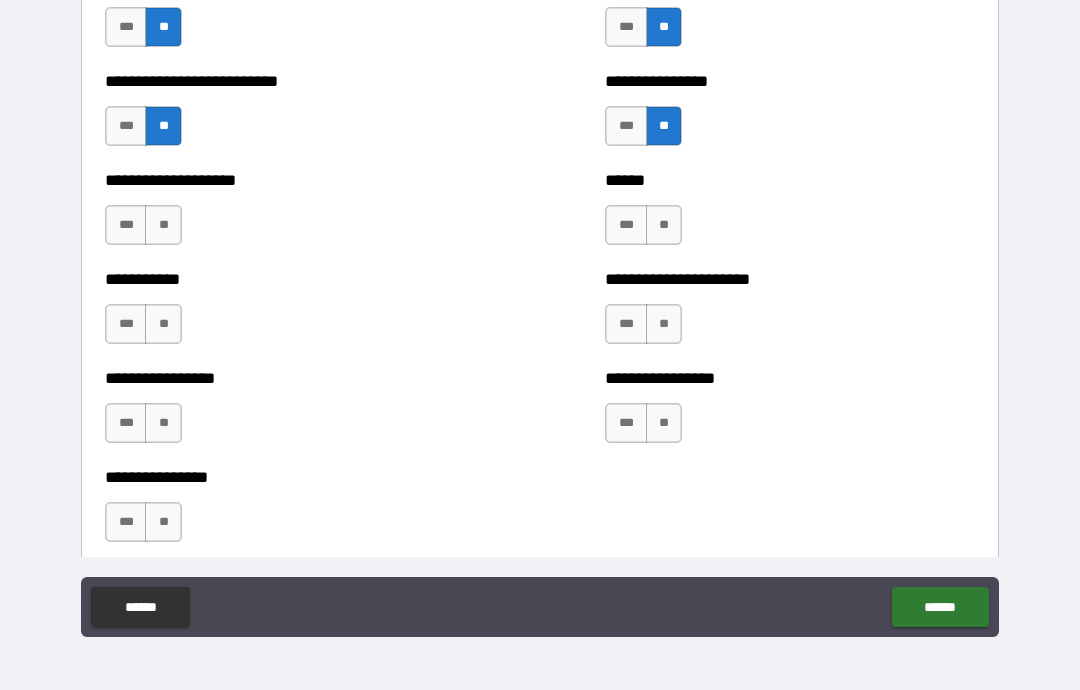 scroll, scrollTop: 5923, scrollLeft: 0, axis: vertical 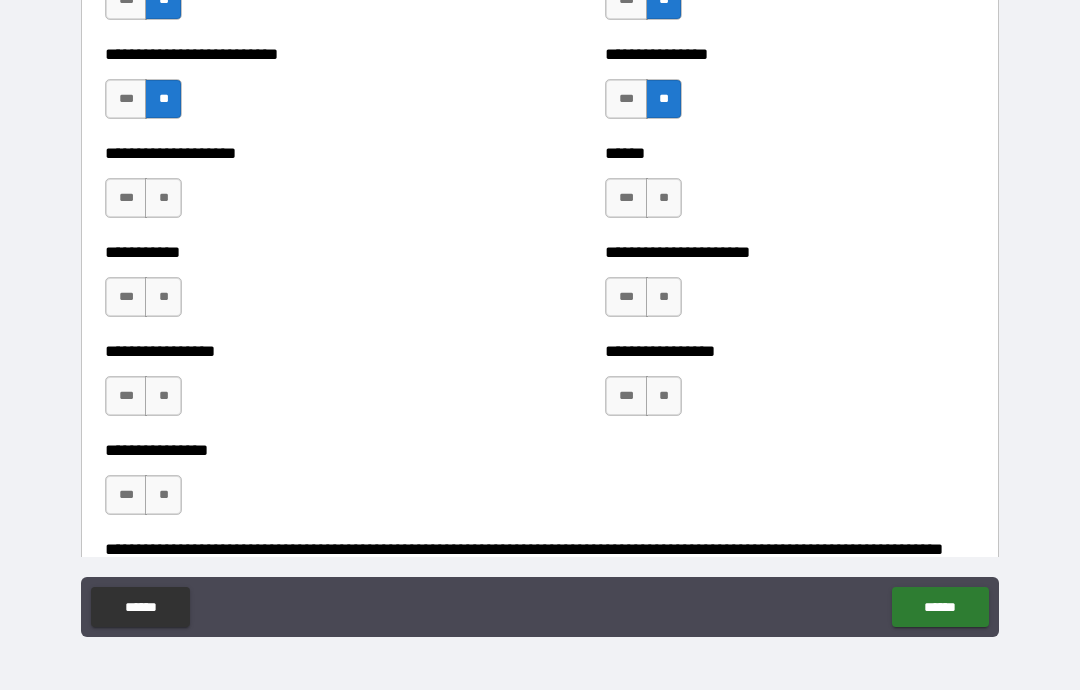 click on "**" at bounding box center (163, 198) 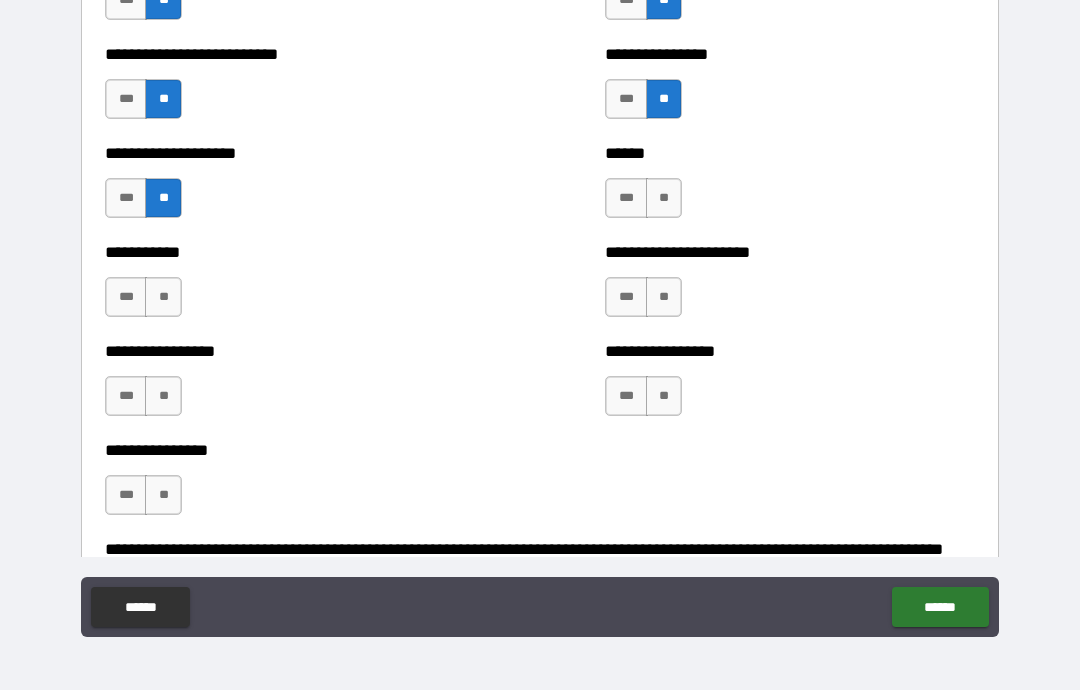 click on "**" at bounding box center (163, 297) 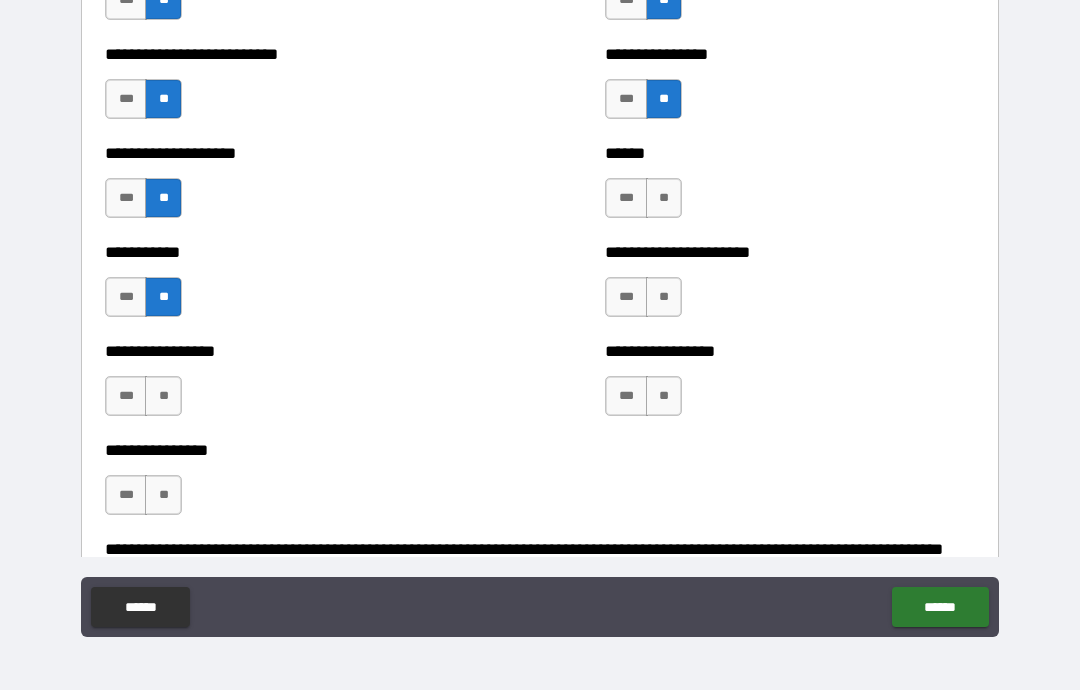 click on "**" at bounding box center (163, 396) 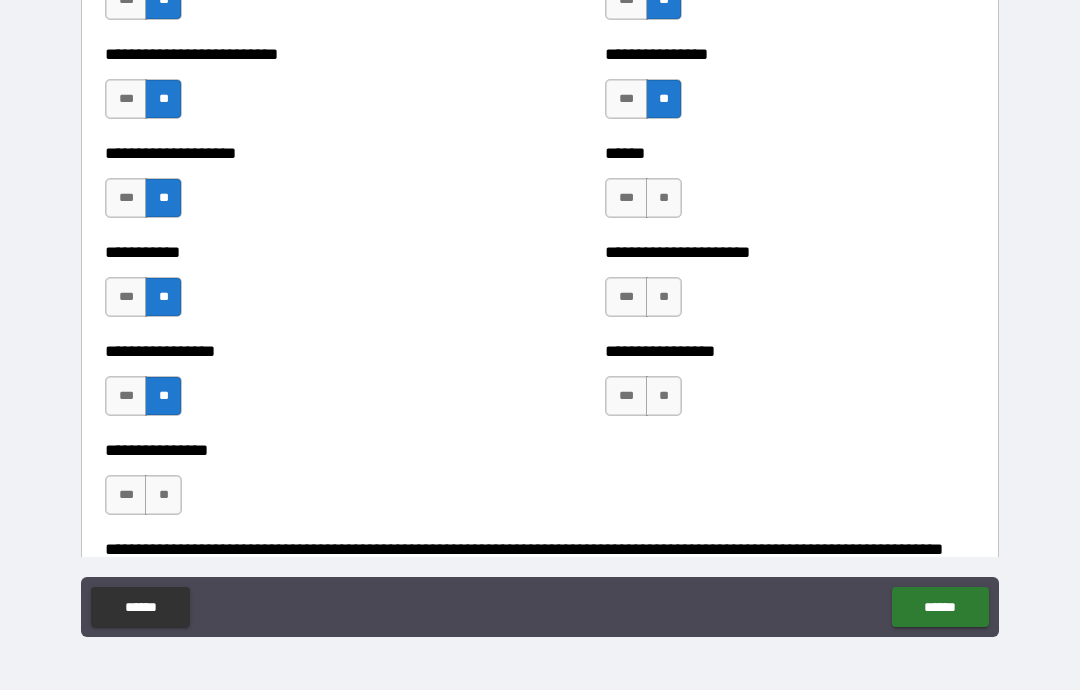 click on "**" at bounding box center [163, 495] 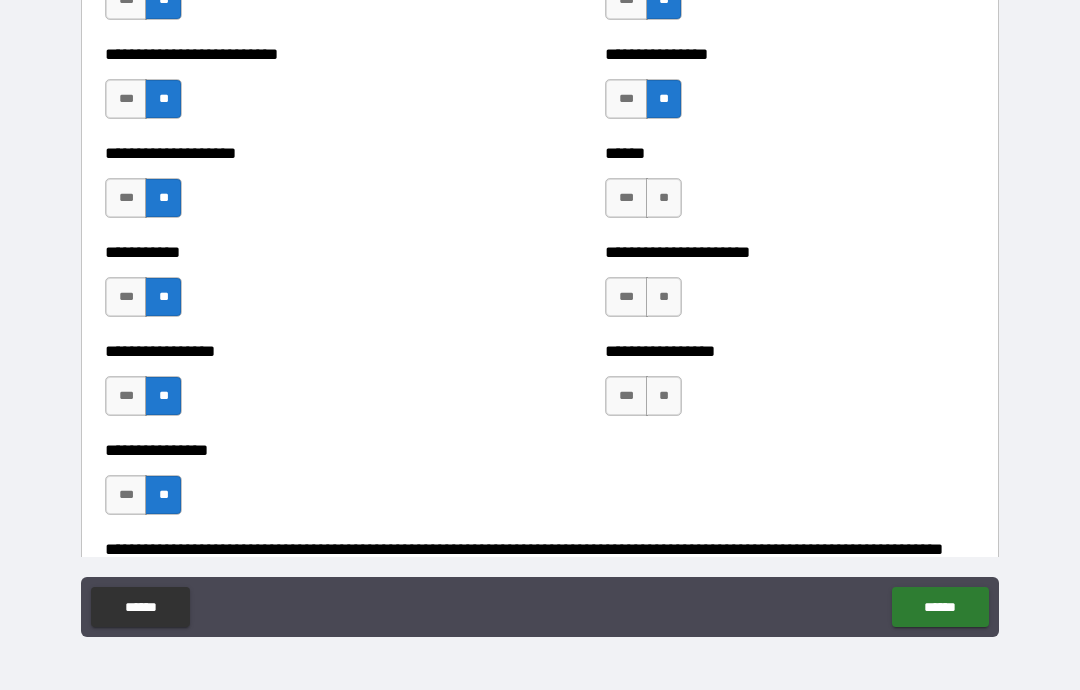 click on "**" at bounding box center [664, 297] 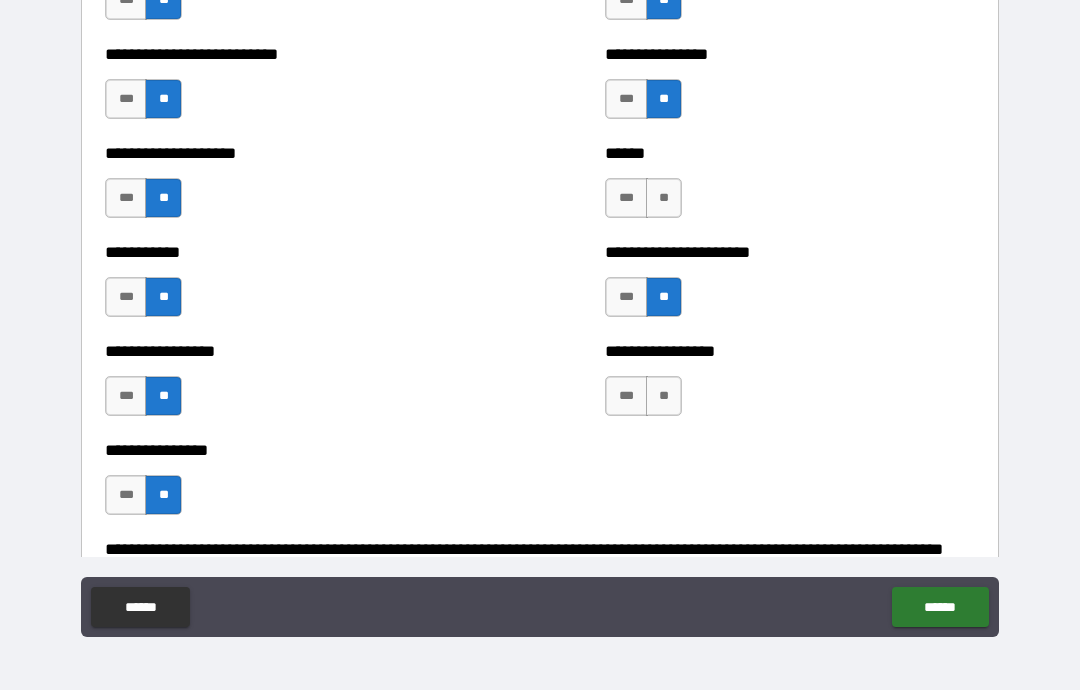 click on "**" at bounding box center [664, 198] 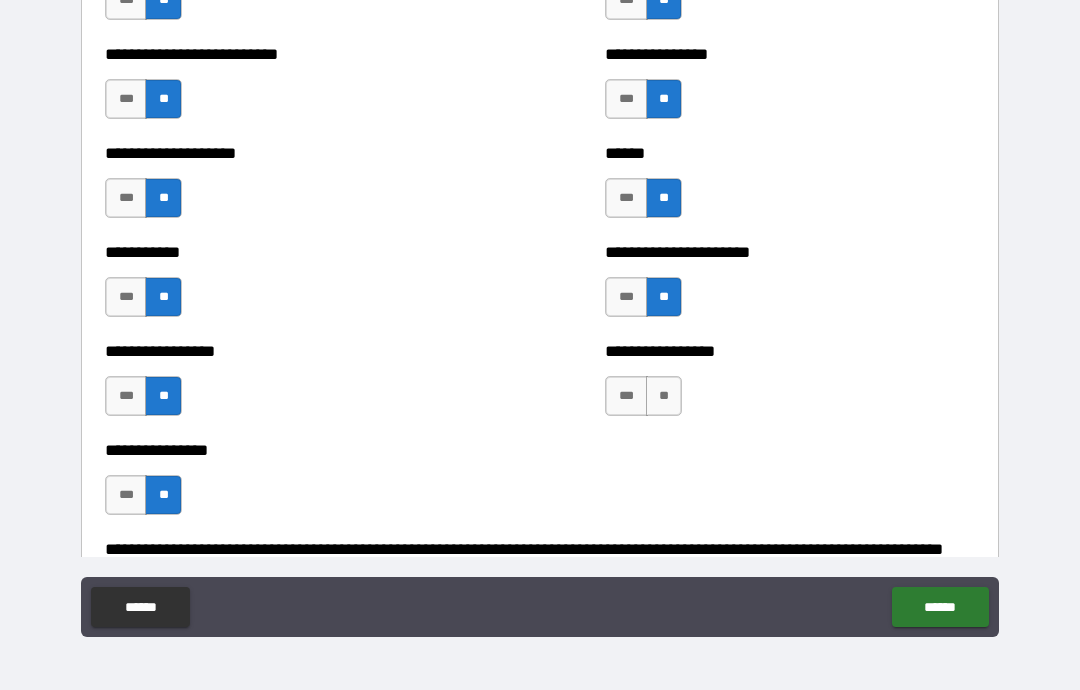 click on "**" at bounding box center [664, 396] 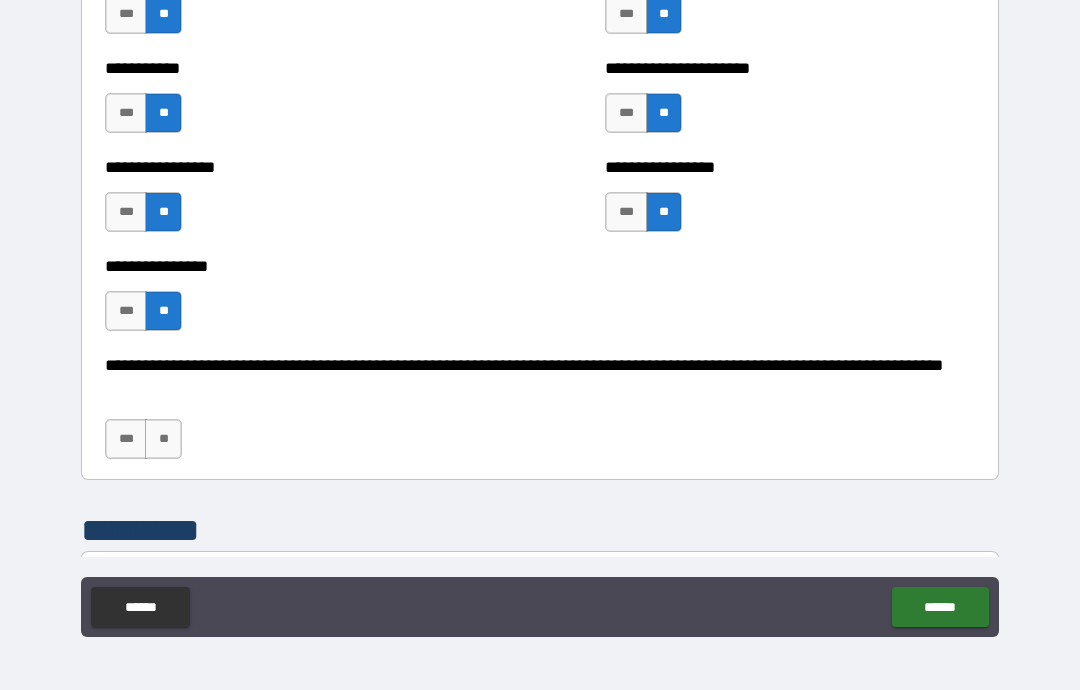 scroll, scrollTop: 6131, scrollLeft: 0, axis: vertical 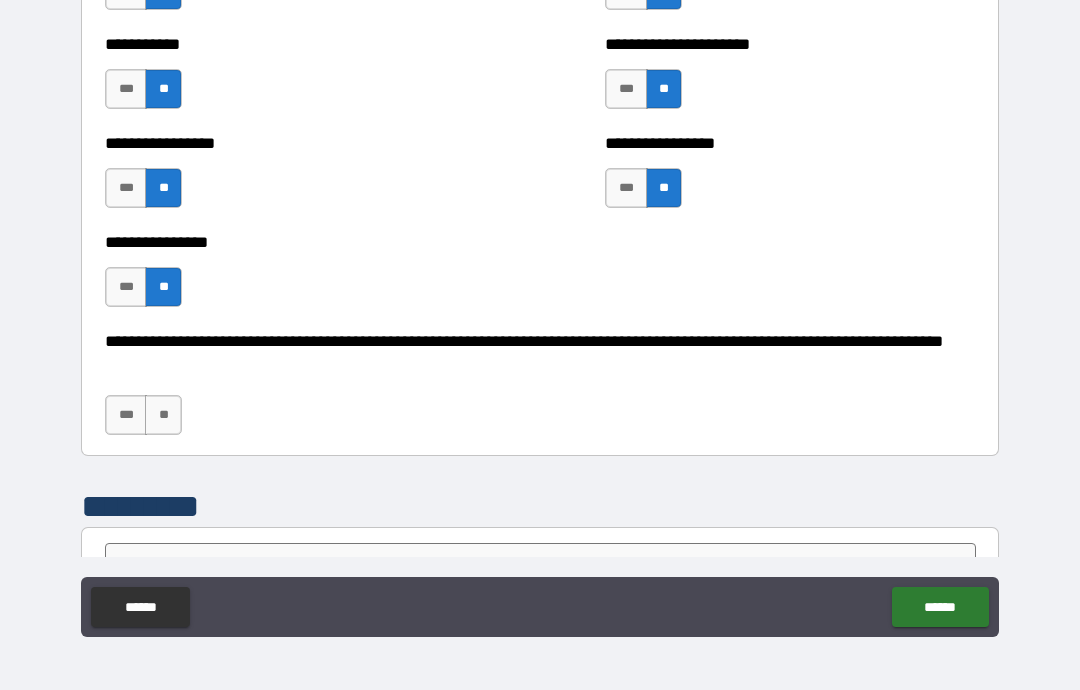 click on "**" at bounding box center [163, 415] 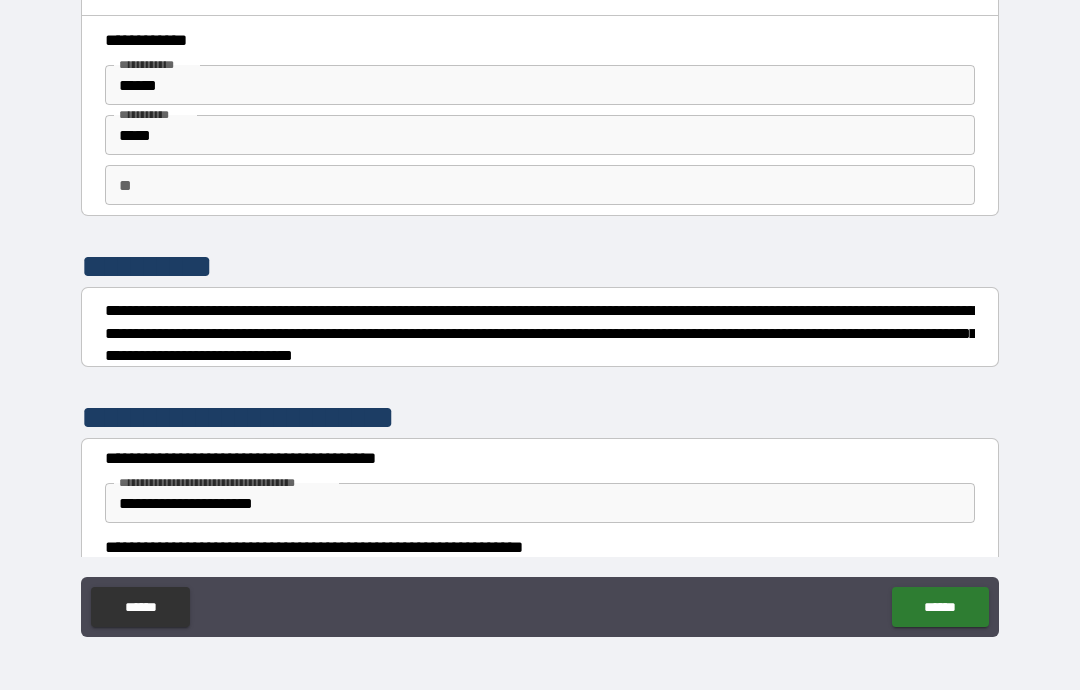 scroll, scrollTop: 0, scrollLeft: 0, axis: both 